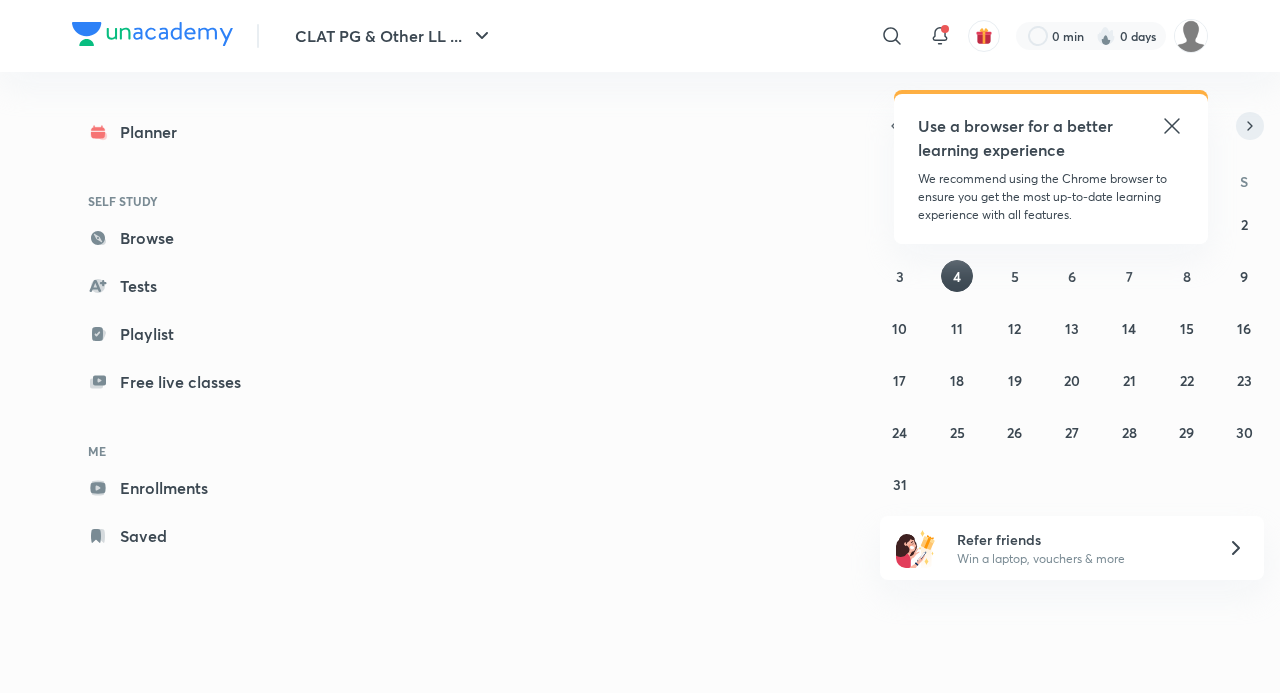 scroll, scrollTop: 0, scrollLeft: 0, axis: both 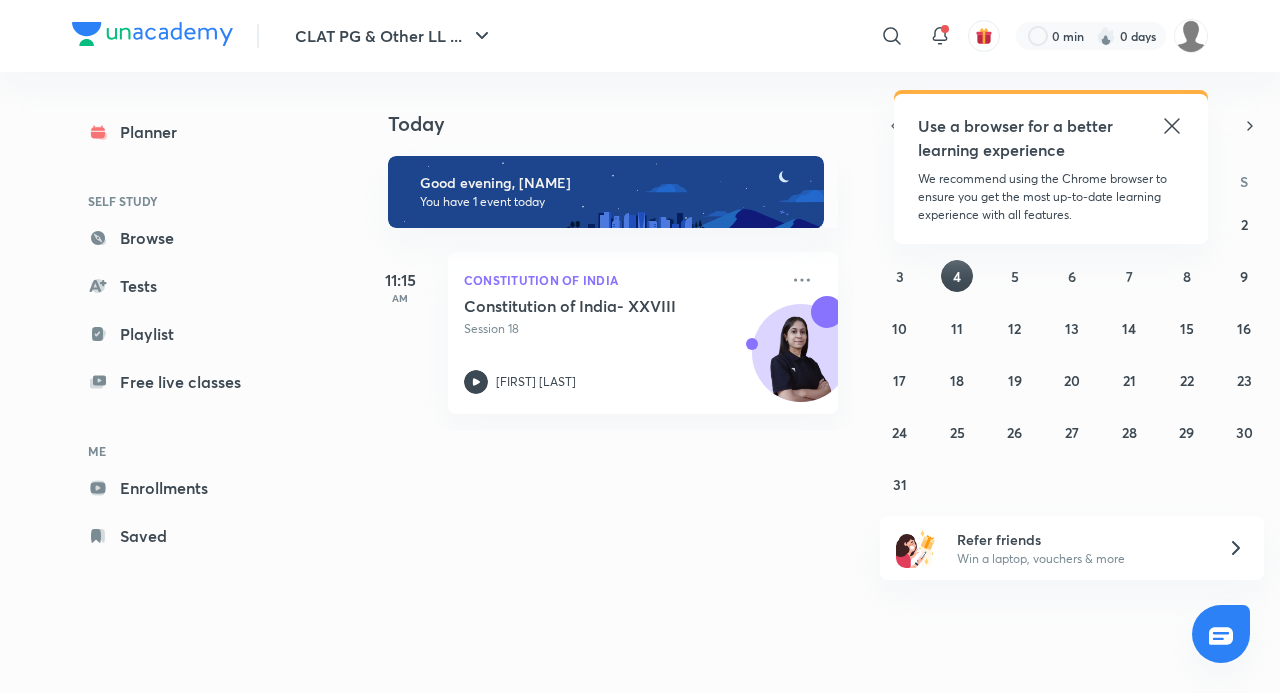 click 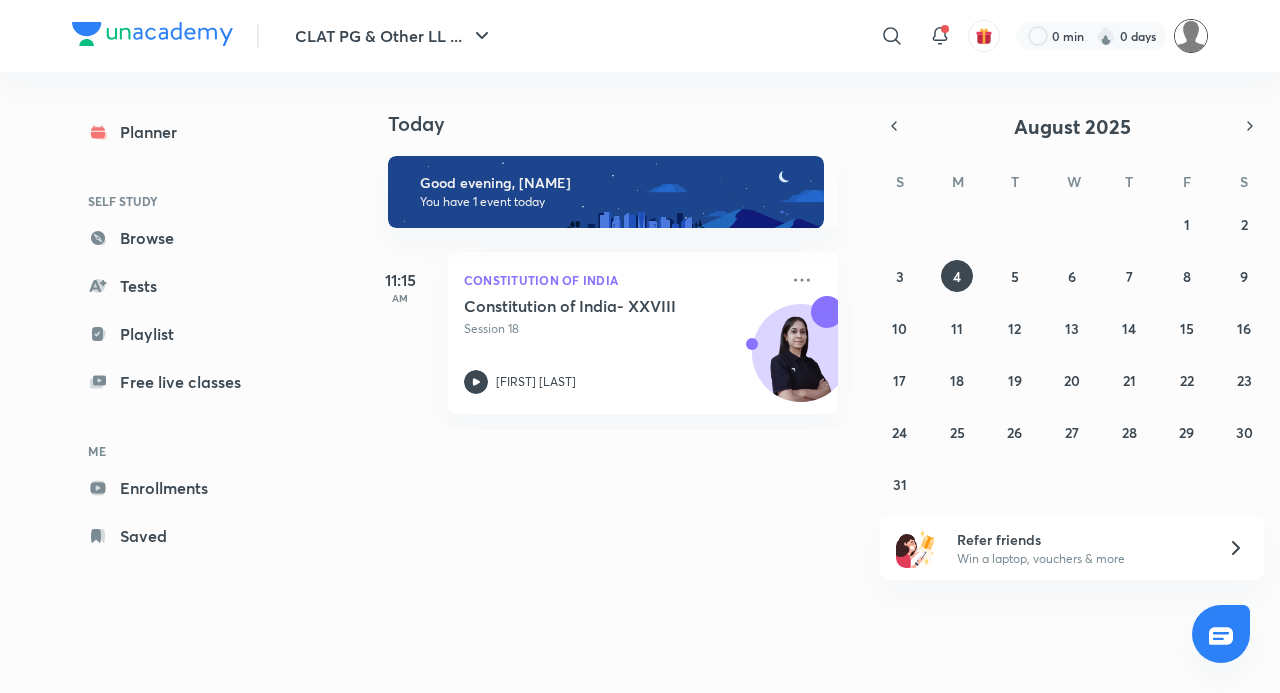 click at bounding box center (1191, 36) 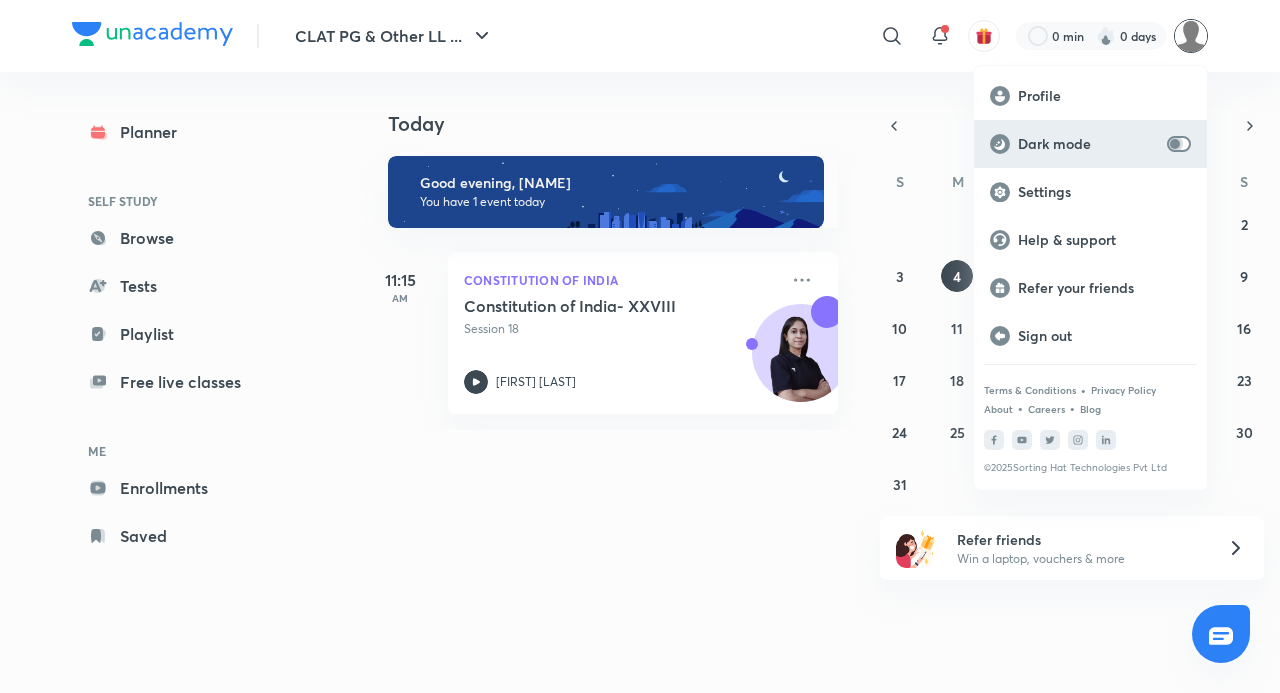 click at bounding box center (1175, 144) 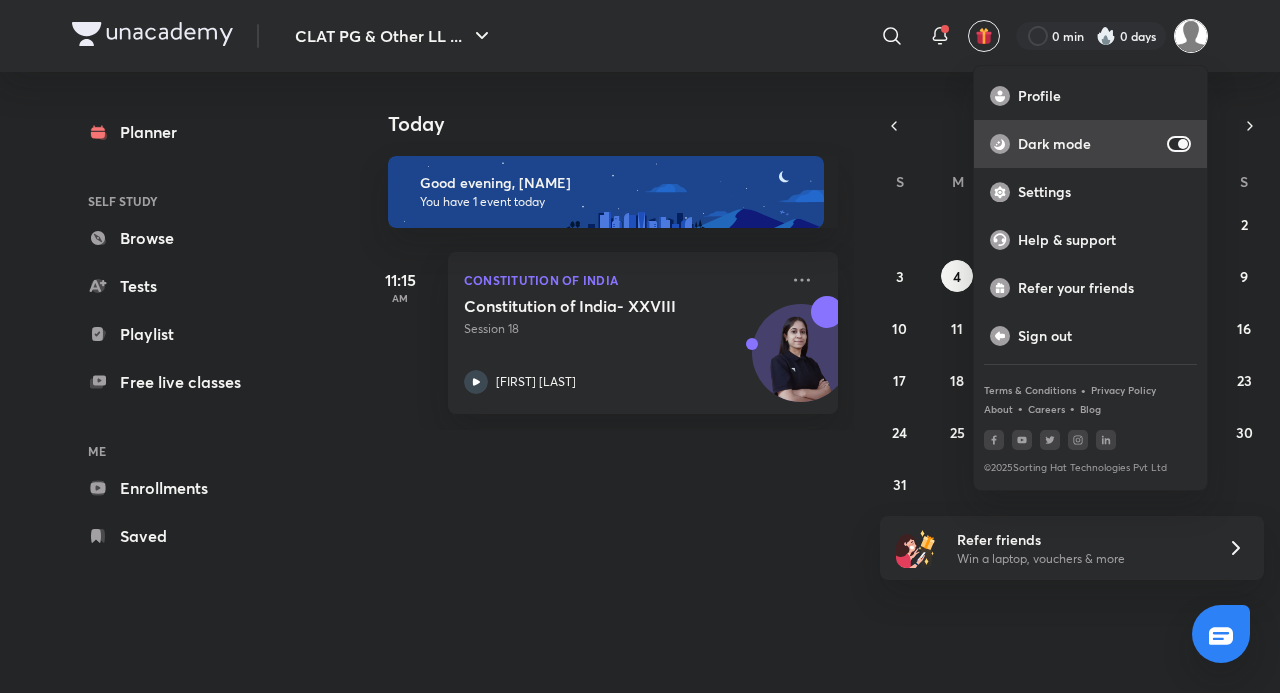 click at bounding box center (1183, 144) 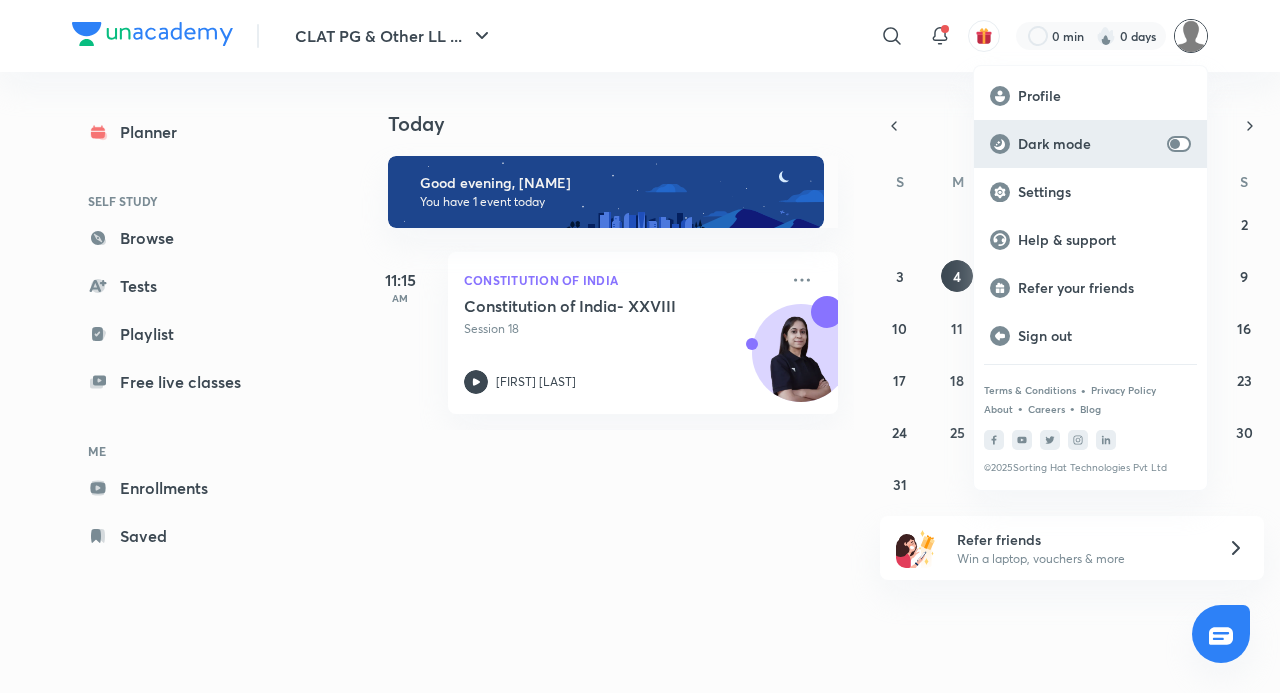 click at bounding box center [1175, 144] 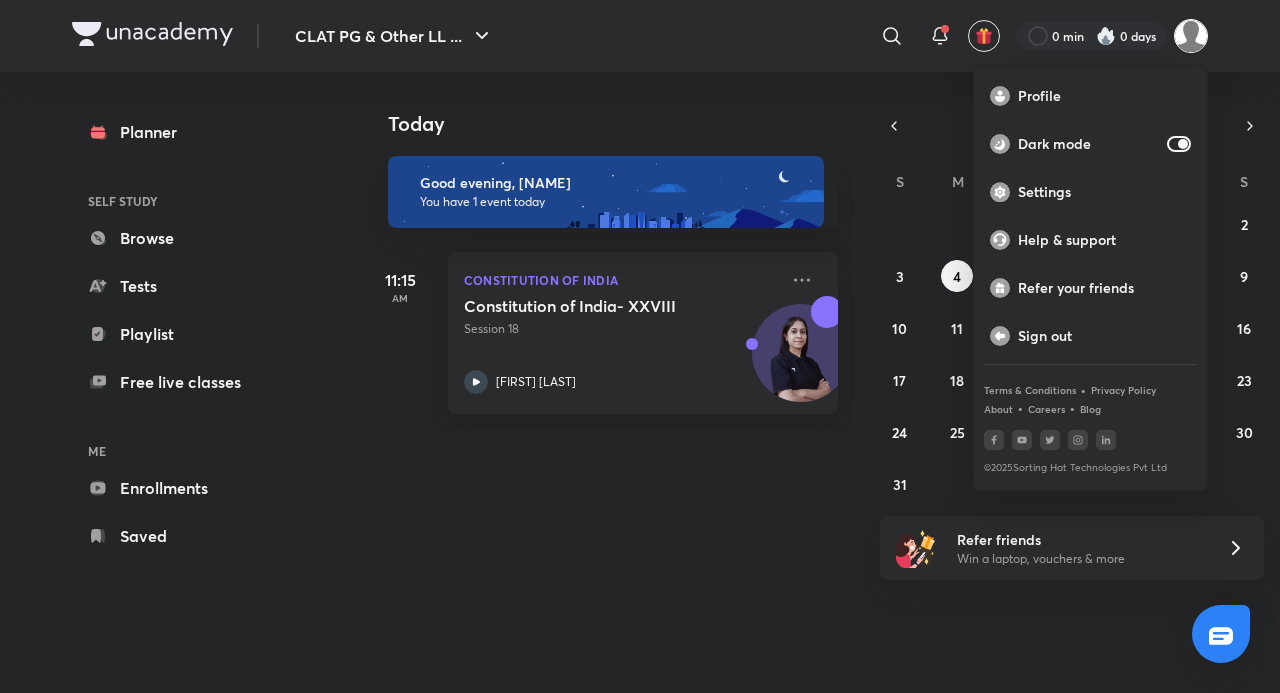 click at bounding box center [640, 346] 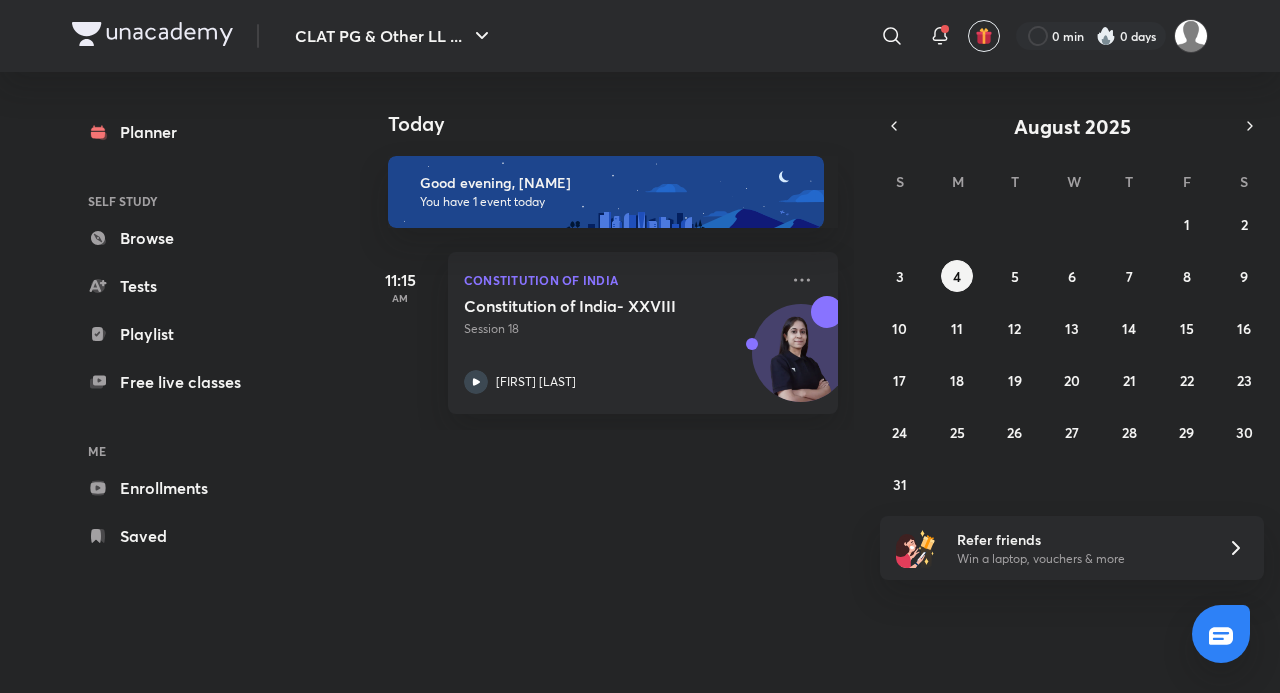 click on "Today Today Good evening, Adithyan You have 1 event today 11:15 AM Constitution of India Constitution of India- XXVIII Session 18 Manjari Singh August 2025 S M T W T F S 27 28 29 30 31 1 2 3 4 5 6 7 8 9 10 11 12 13 14 15 16 17 18 19 20 21 22 23 24 25 26 27 28 29 30 31 1 2 3 4 5 6 Refer friends Win a laptop, vouchers & more" at bounding box center [784, 362] 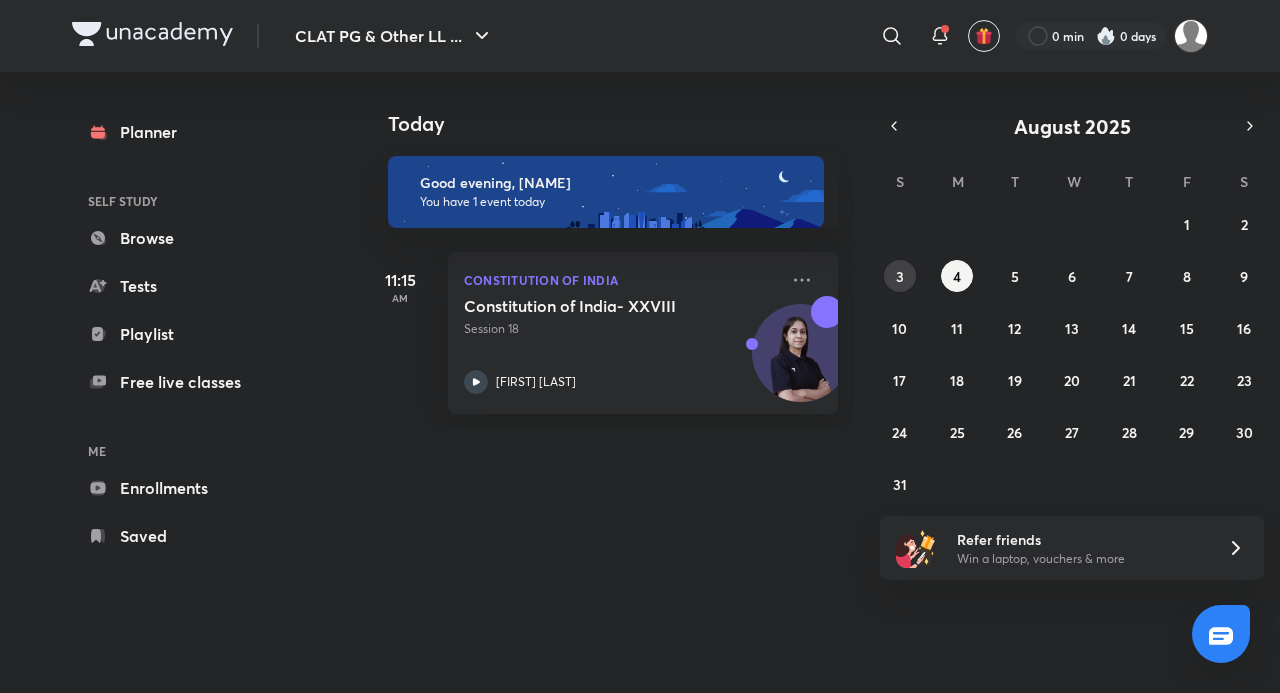 click on "3" at bounding box center (900, 276) 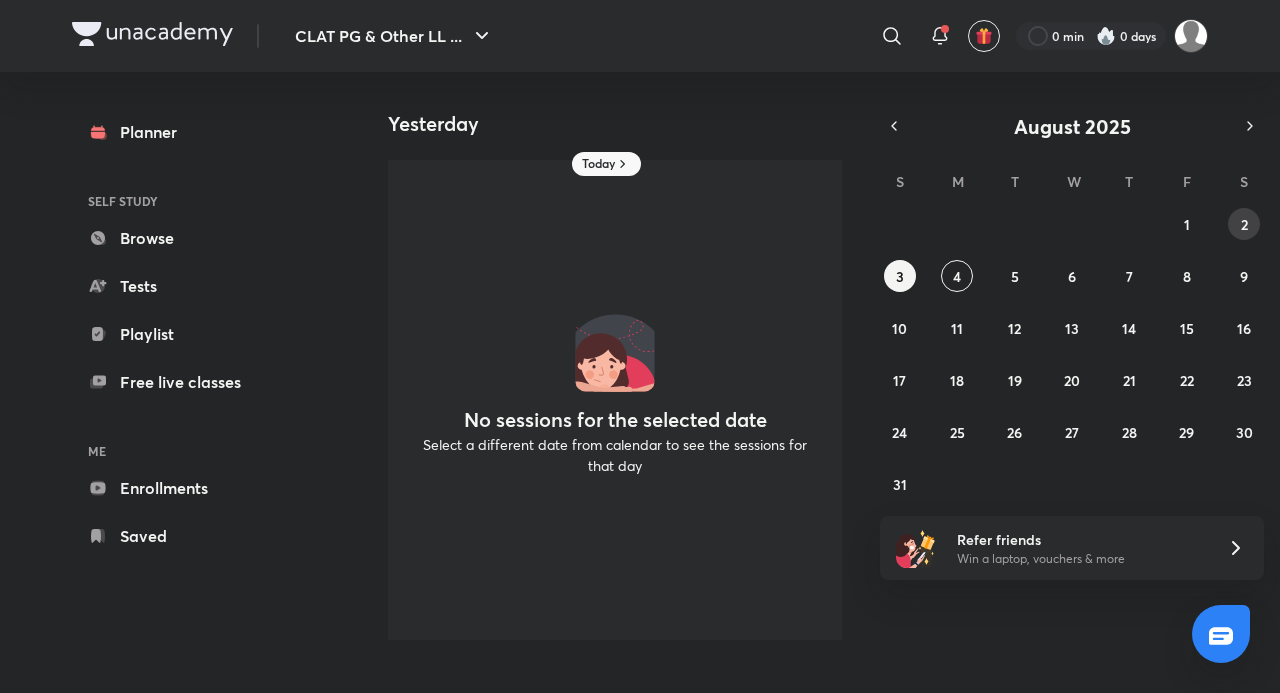 click on "2" at bounding box center (1244, 224) 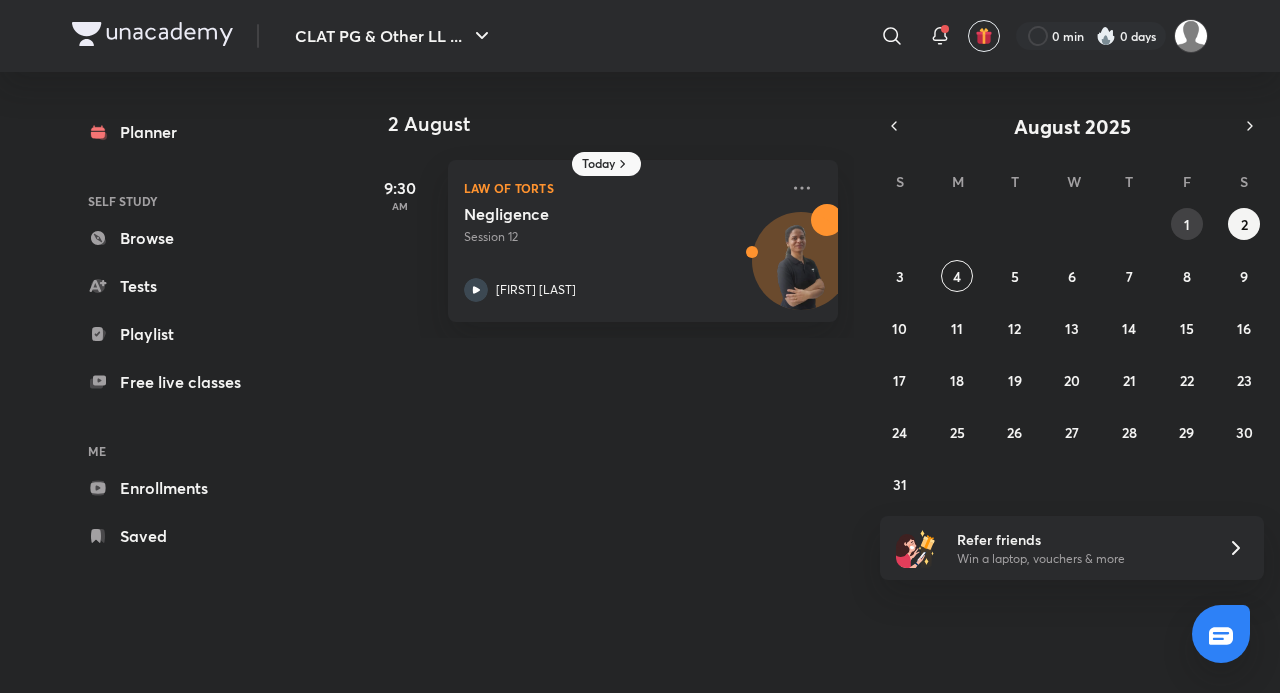 click on "1" at bounding box center [1187, 224] 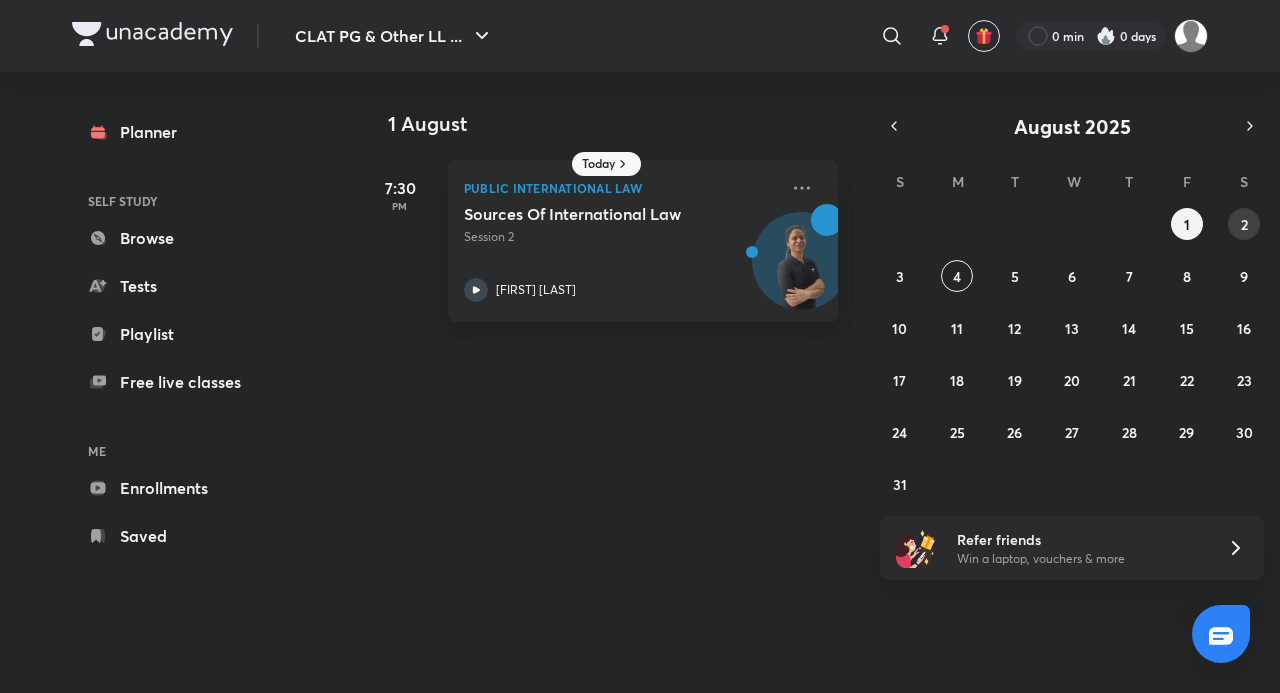 click on "2" at bounding box center (1244, 224) 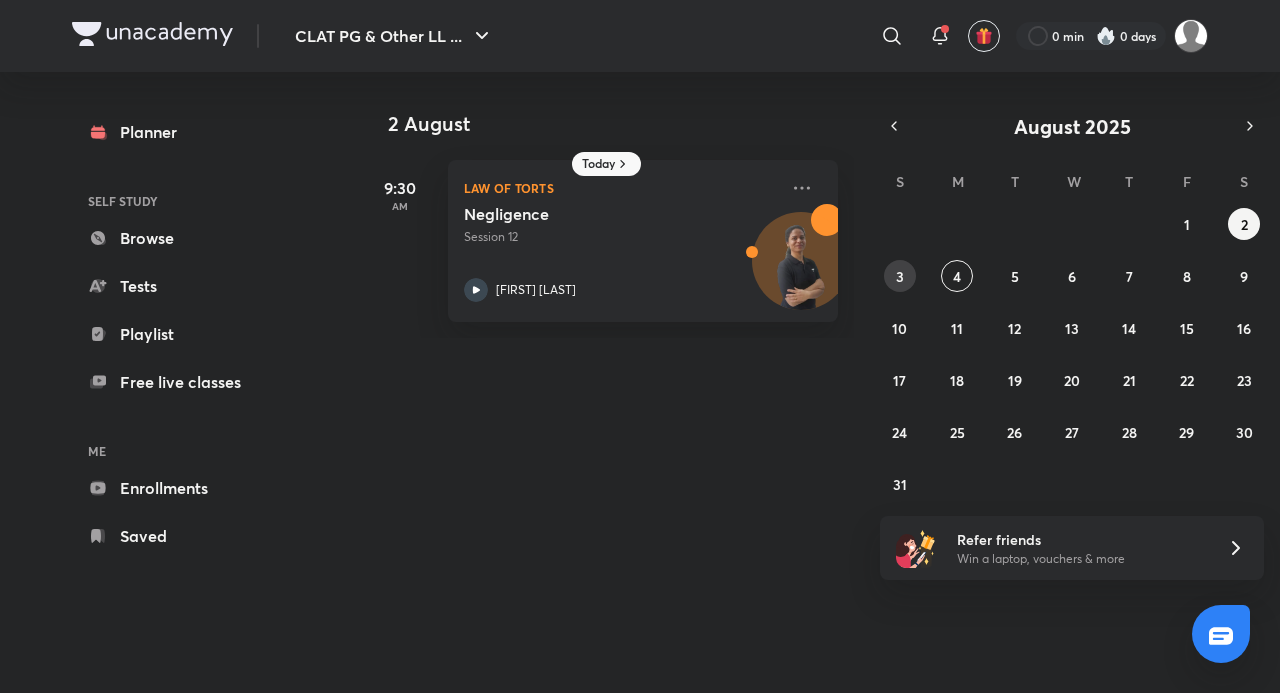 click on "3" at bounding box center (900, 276) 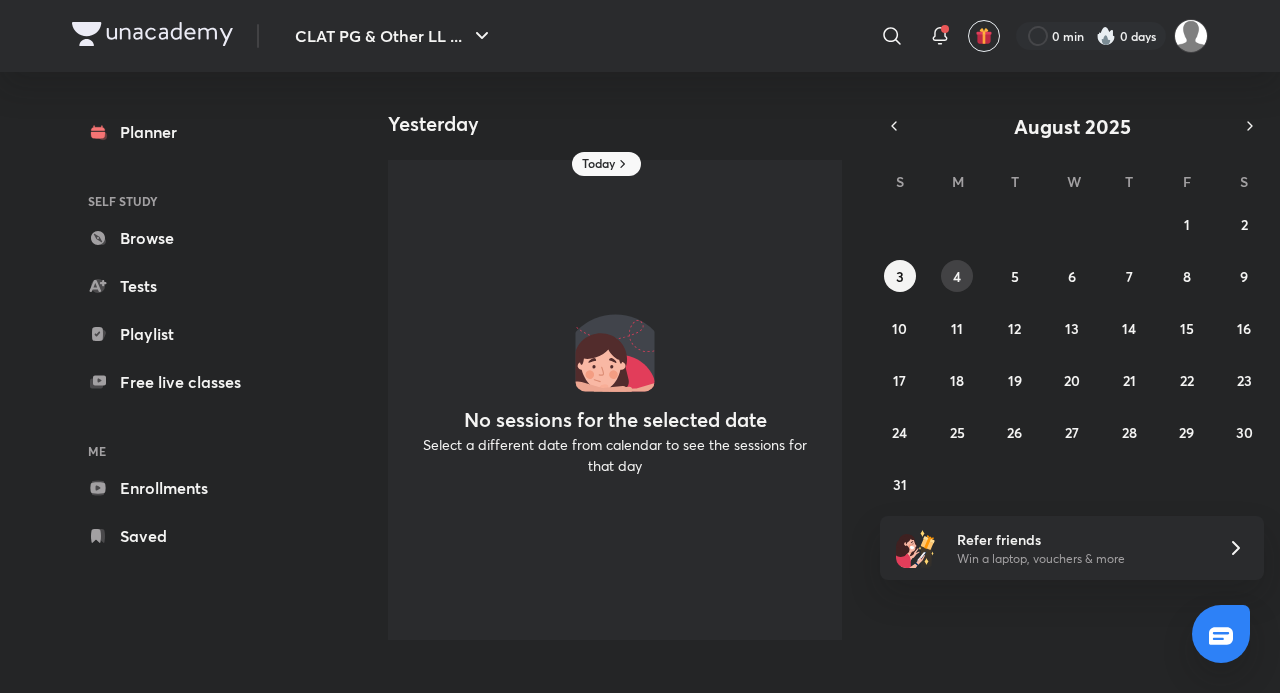 click on "4" at bounding box center [957, 276] 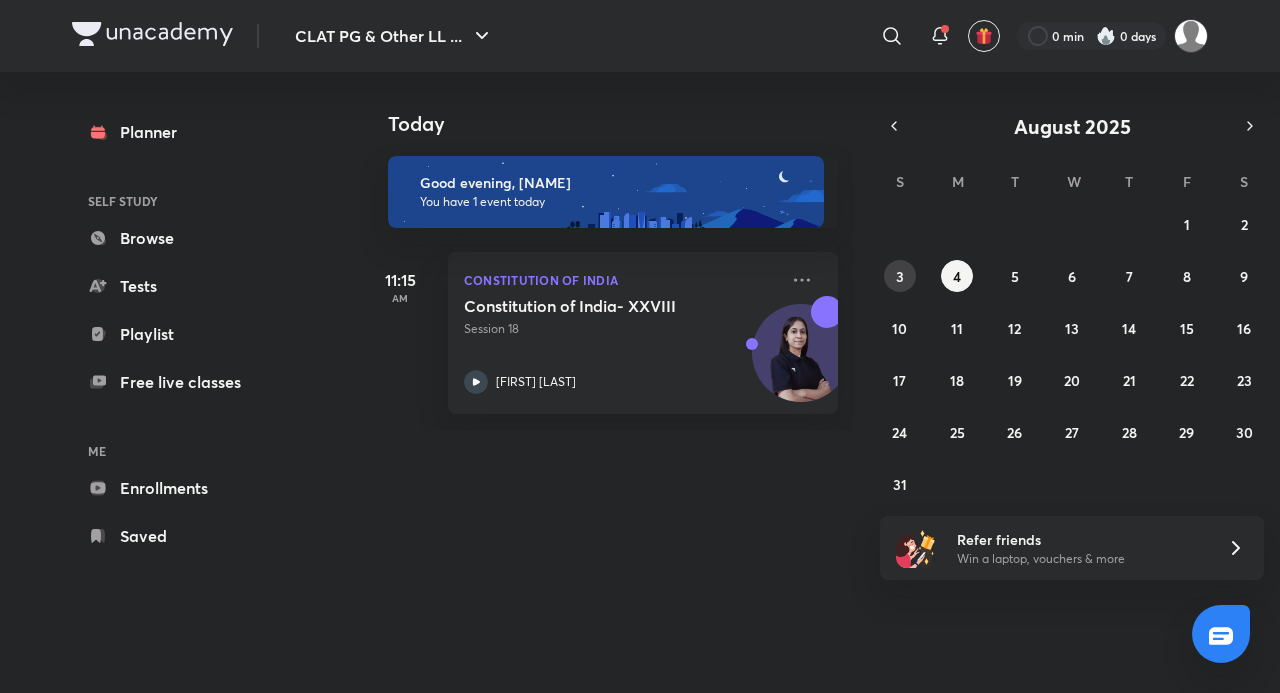 click on "3" at bounding box center [900, 276] 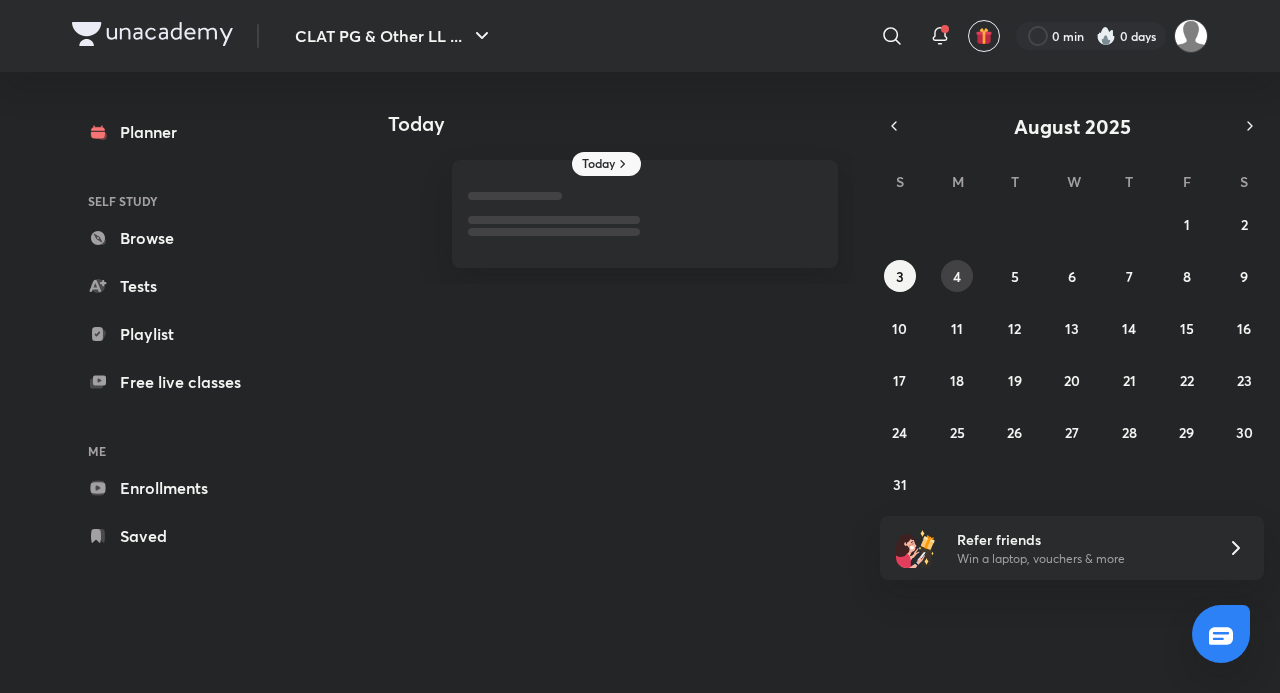 click on "4" at bounding box center [957, 276] 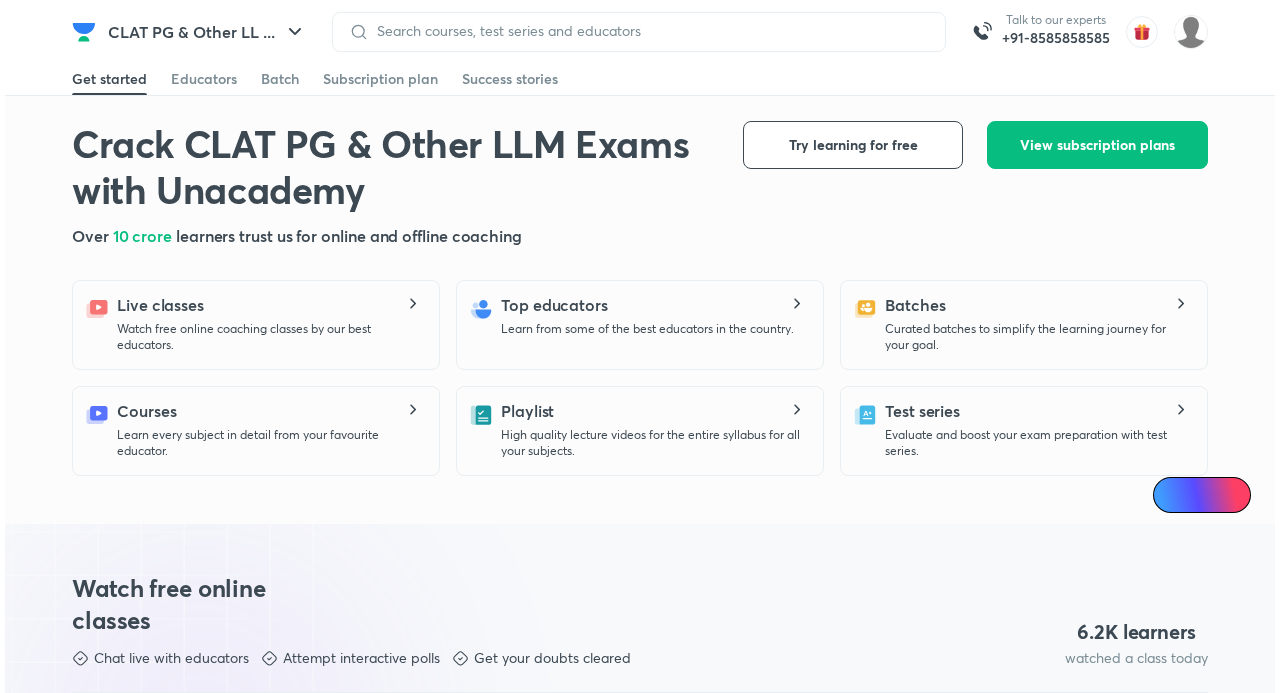 scroll, scrollTop: 0, scrollLeft: 0, axis: both 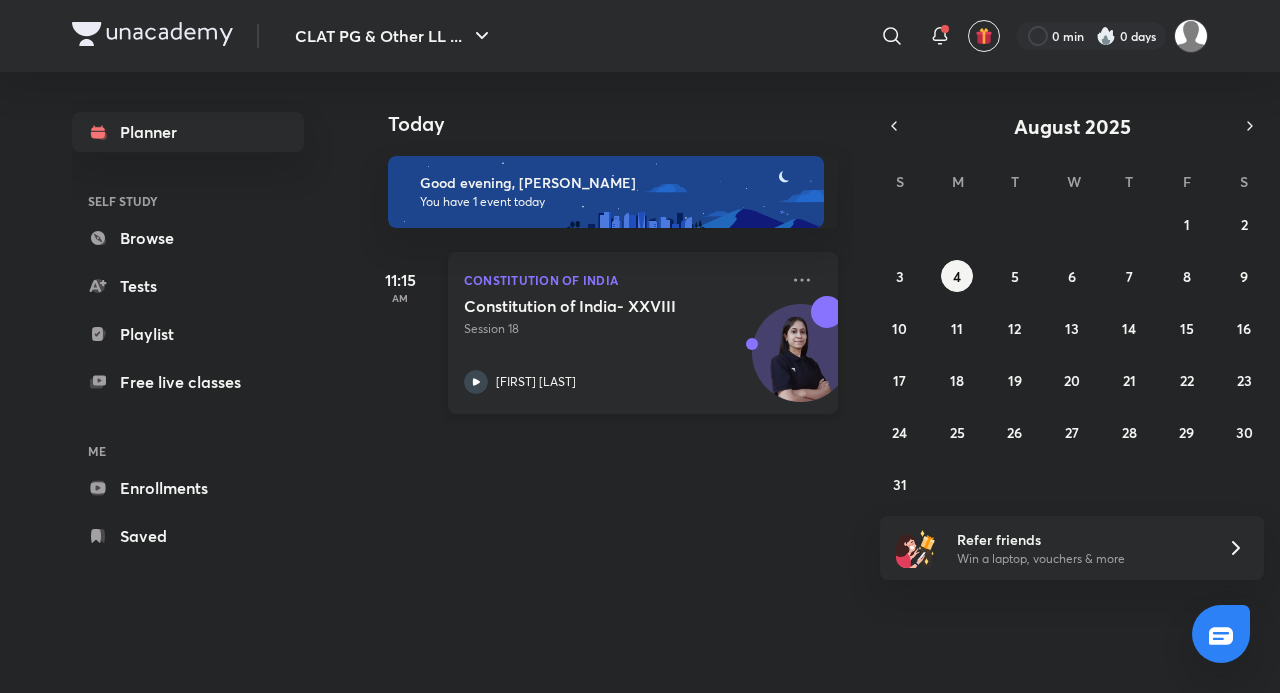 click 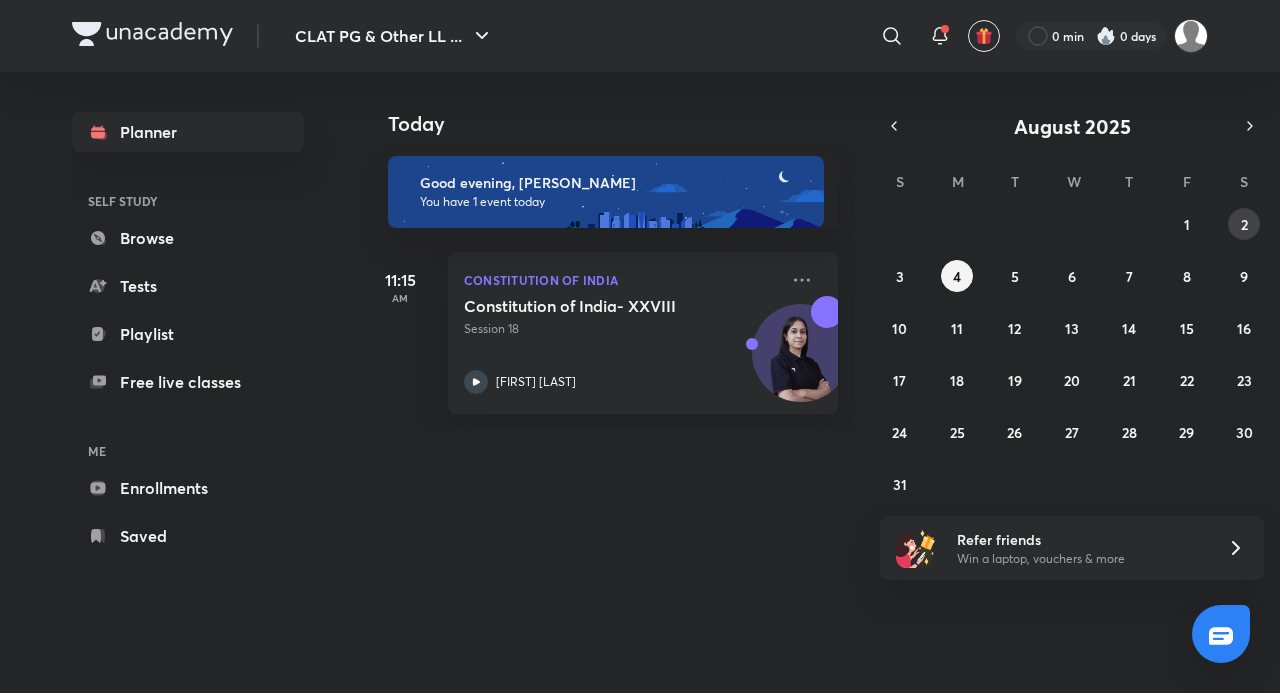 click on "2" at bounding box center (1244, 224) 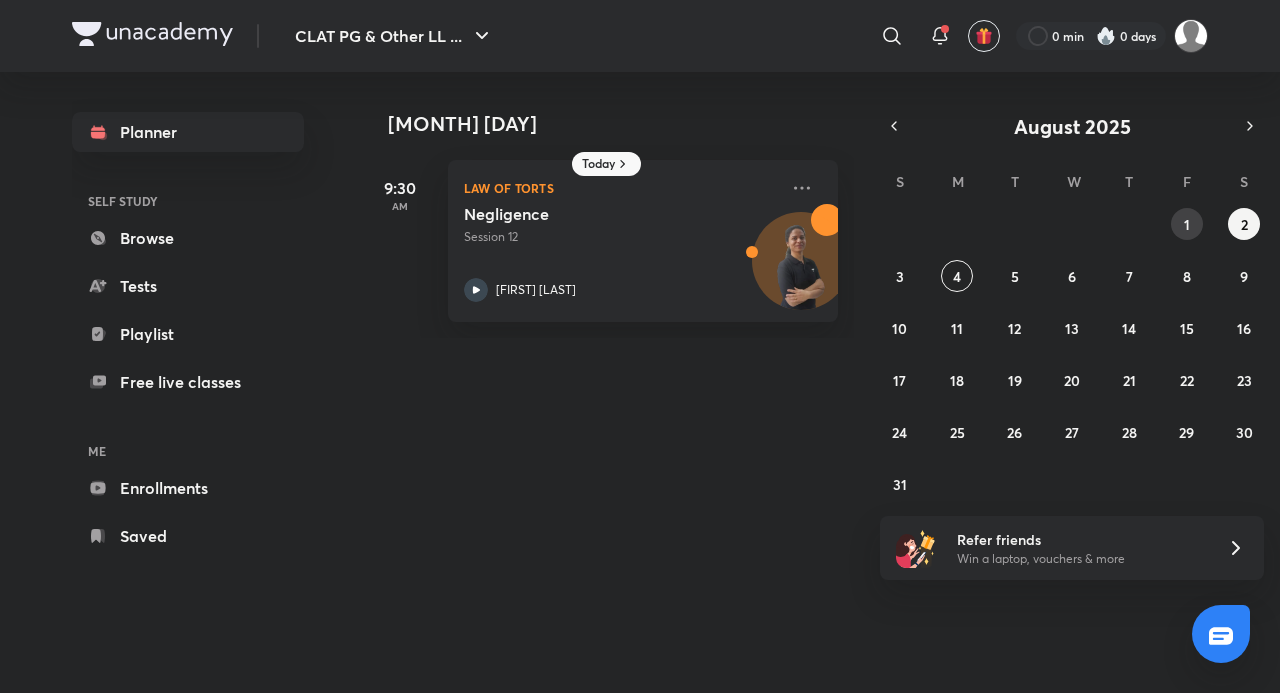 click on "1" at bounding box center [1187, 224] 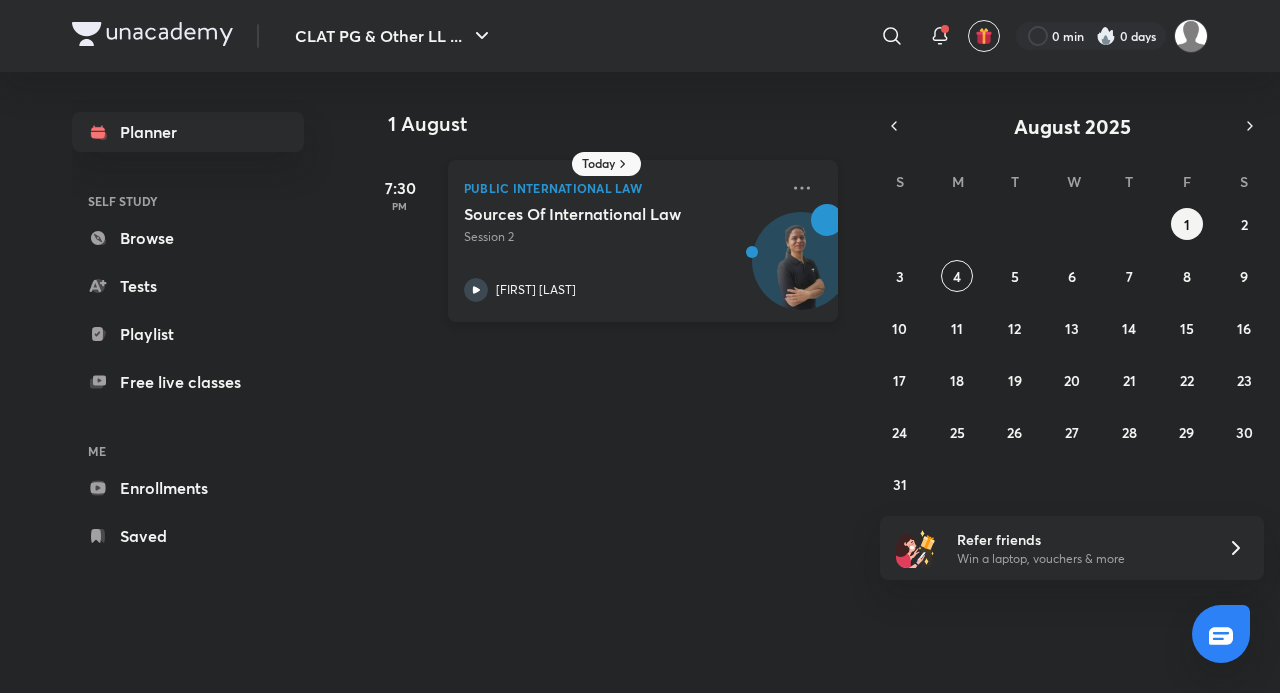 click on "[FIRST] [LAST]" at bounding box center [536, 290] 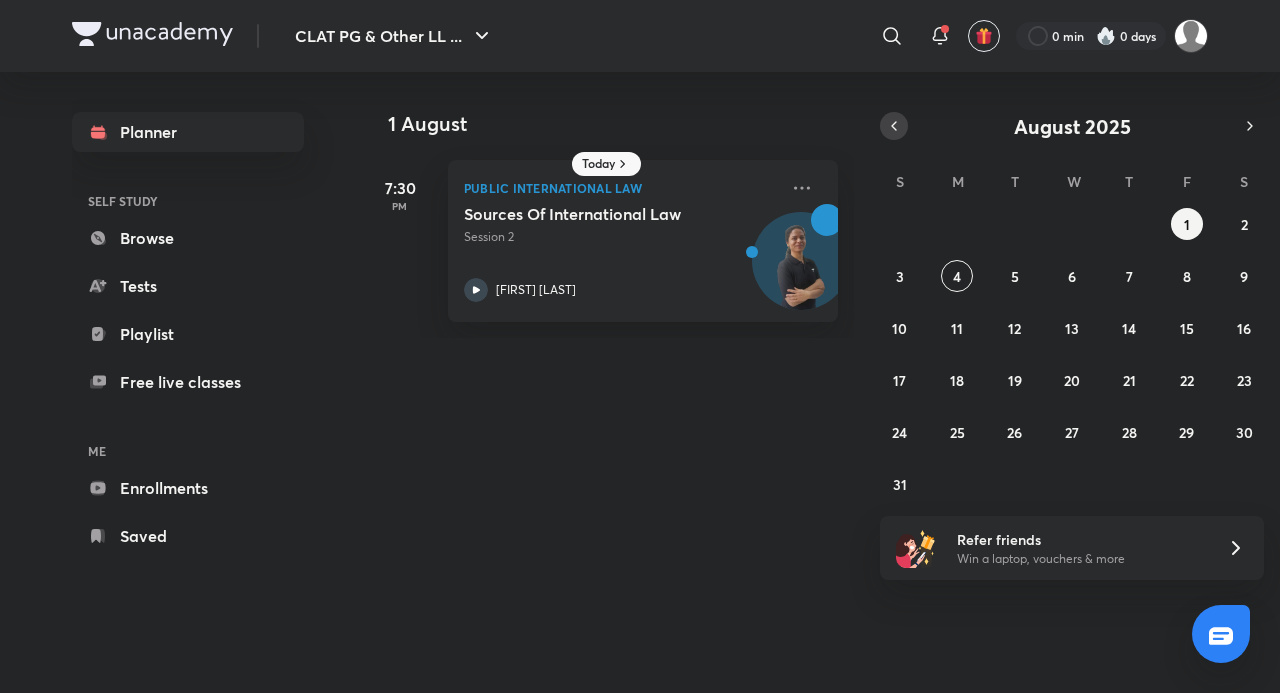 click 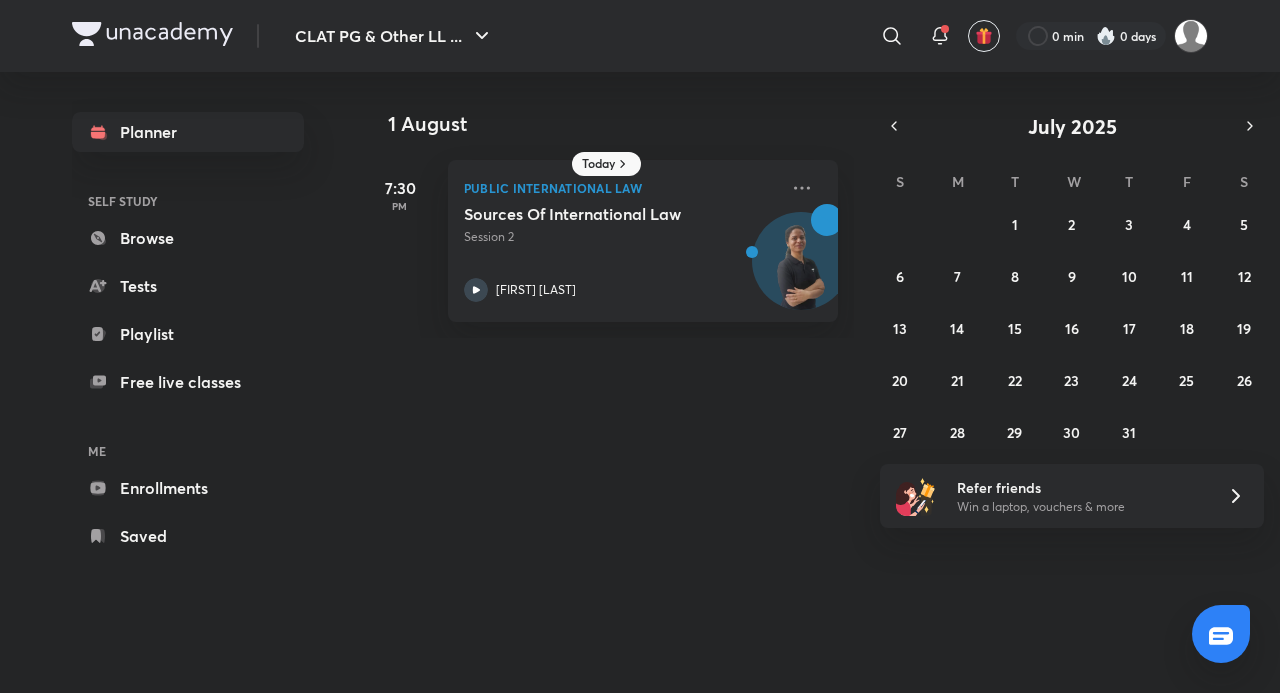 click on "29 30 1 2 3 4 5 6 7 8 9 10 11 12 13 14 15 16 17 18 19 20 21 22 23 24 25 26 27 28 29 30 31 1 2" at bounding box center [1072, 328] 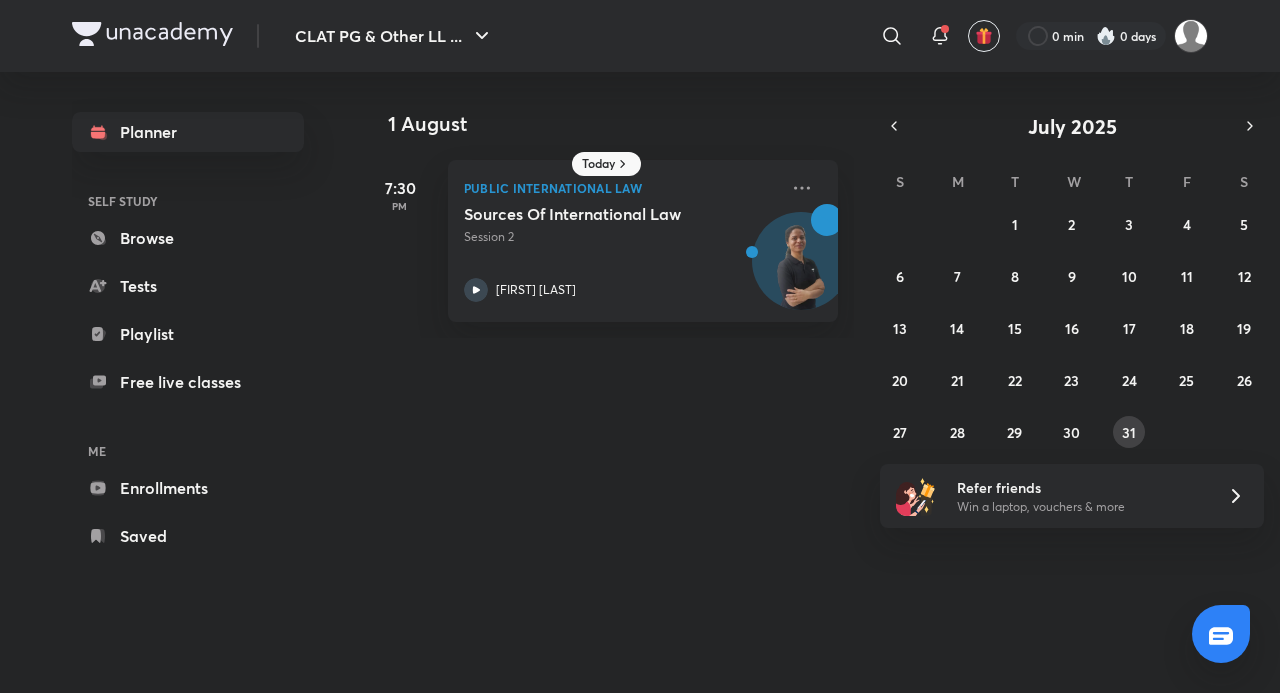 click on "31" at bounding box center (1129, 432) 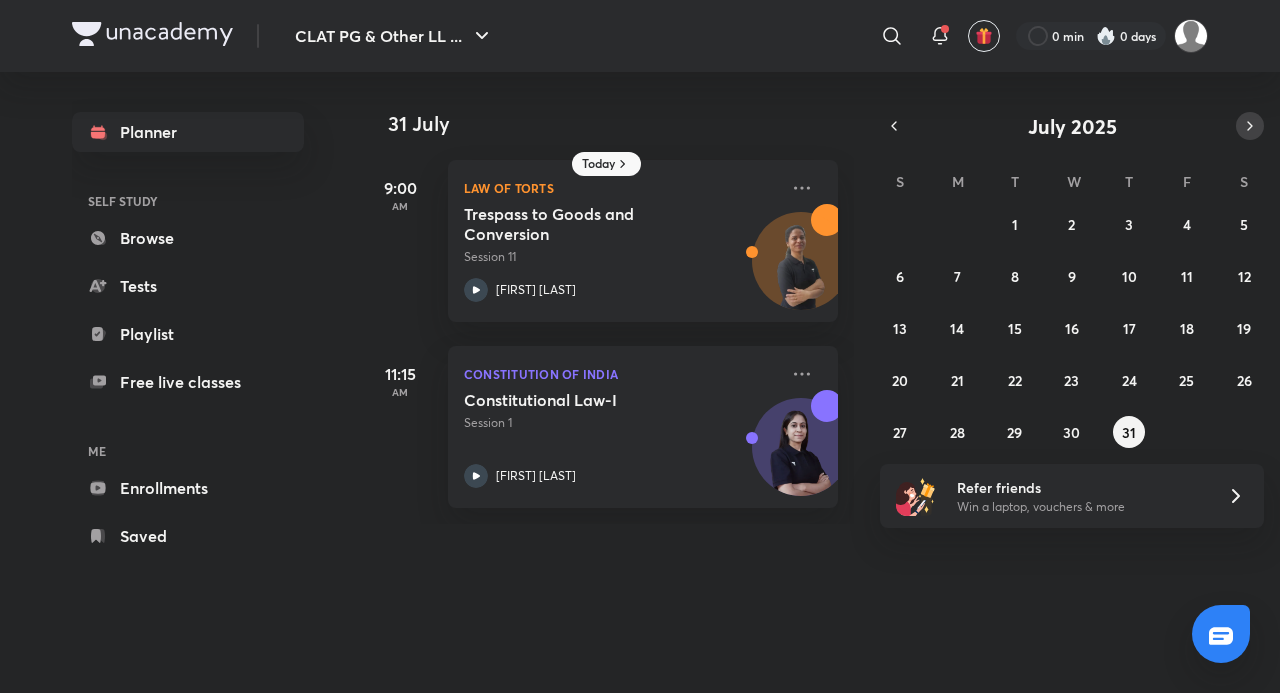 click on "July 2025" at bounding box center [1072, 126] 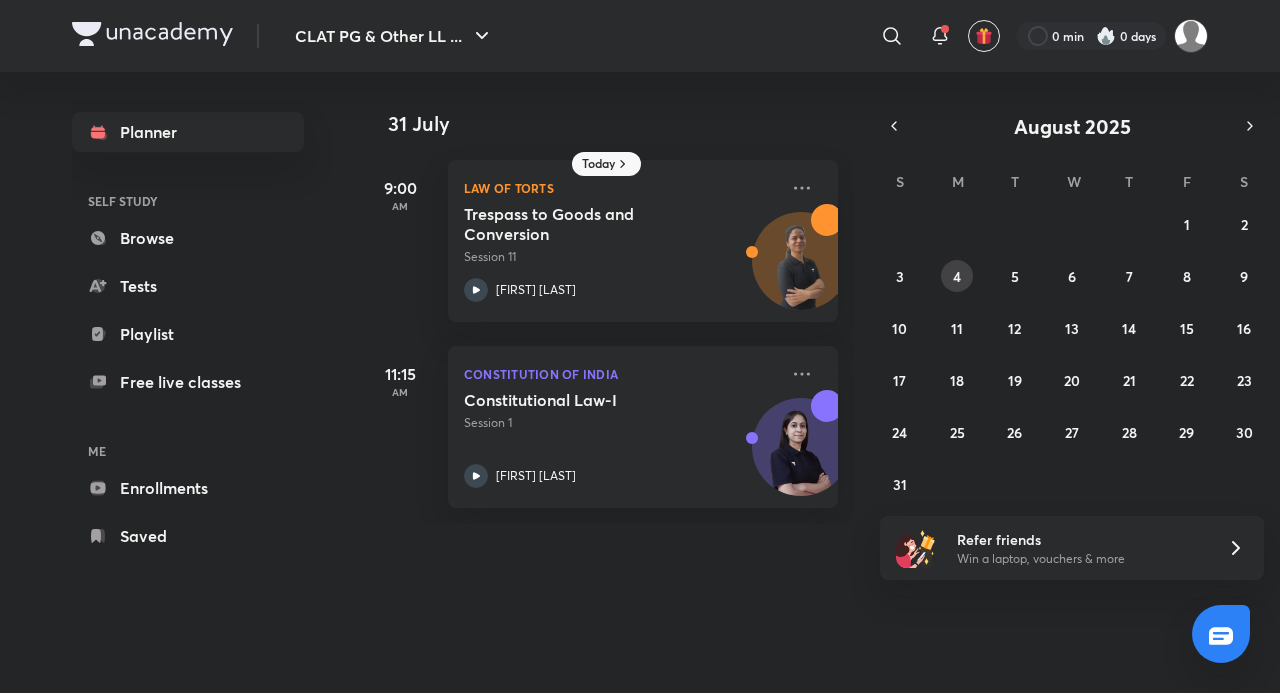 click on "4" at bounding box center (957, 276) 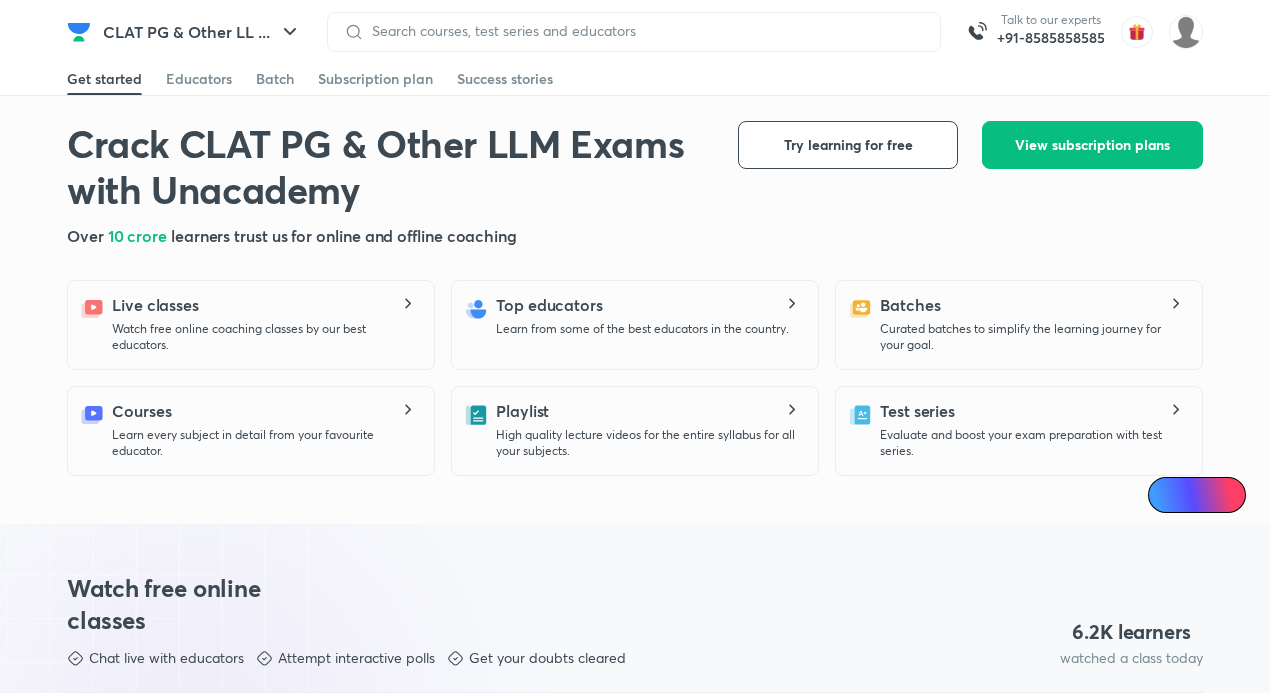 scroll, scrollTop: 0, scrollLeft: 0, axis: both 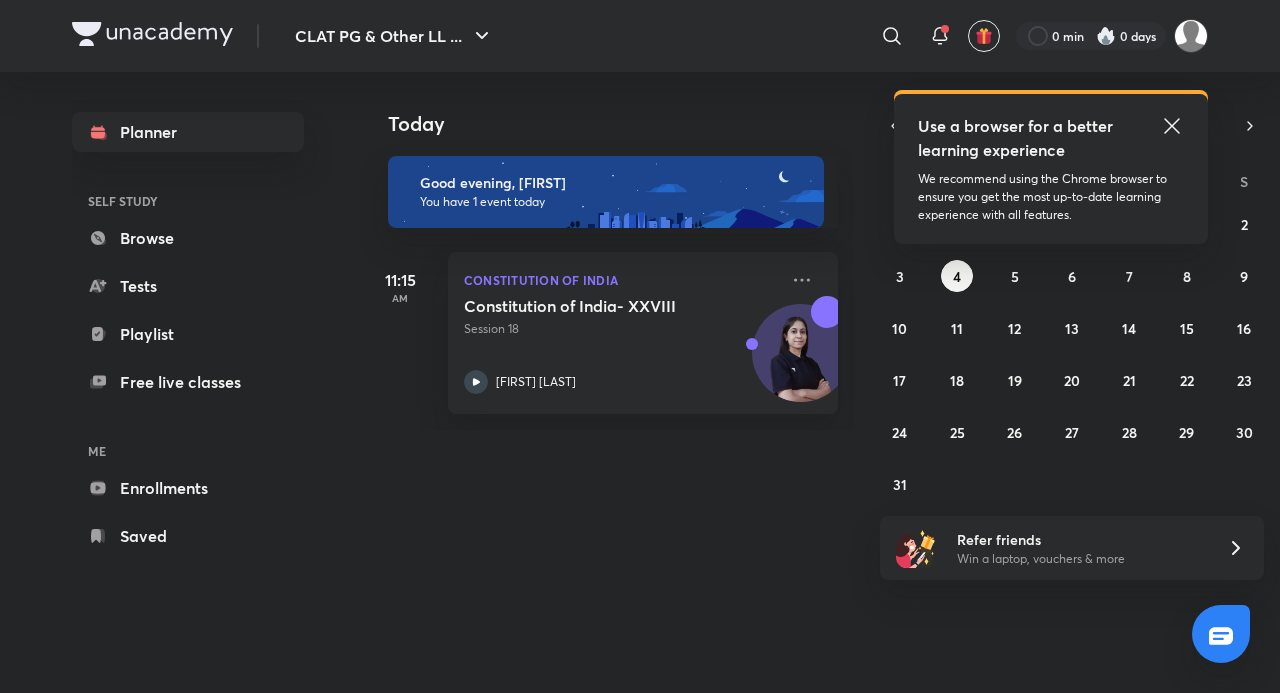 click 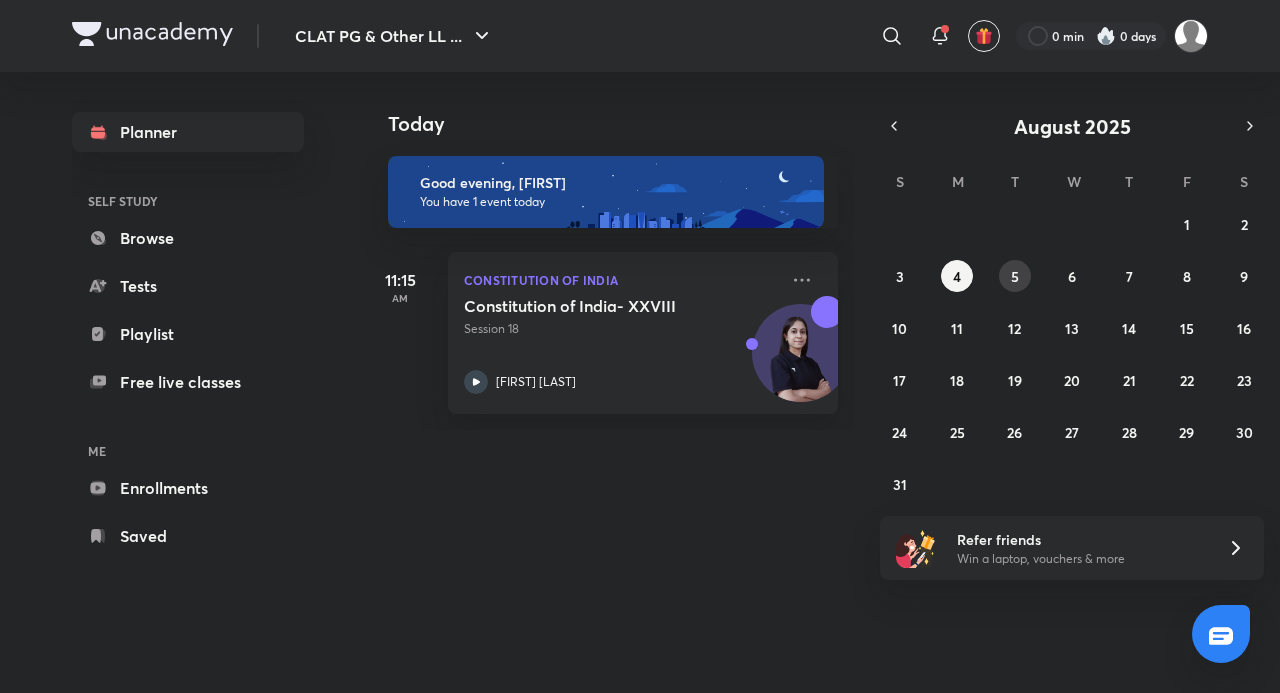 click on "5" at bounding box center [1015, 276] 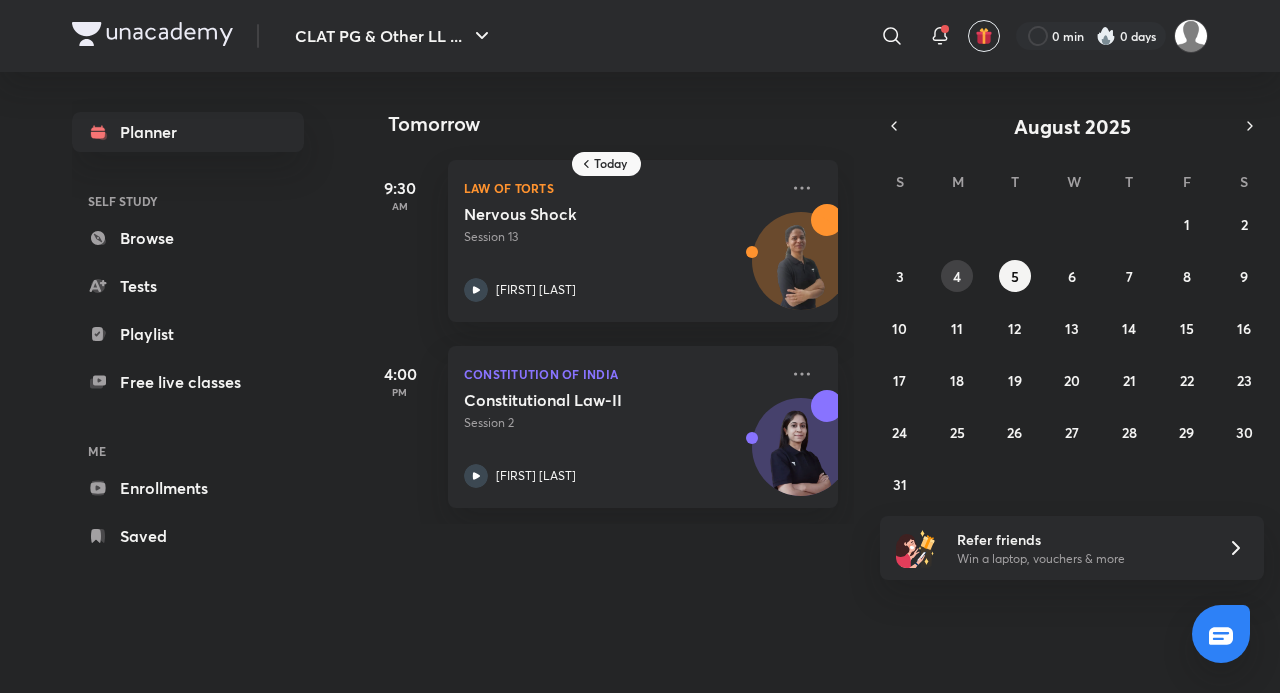 click on "4" at bounding box center [957, 276] 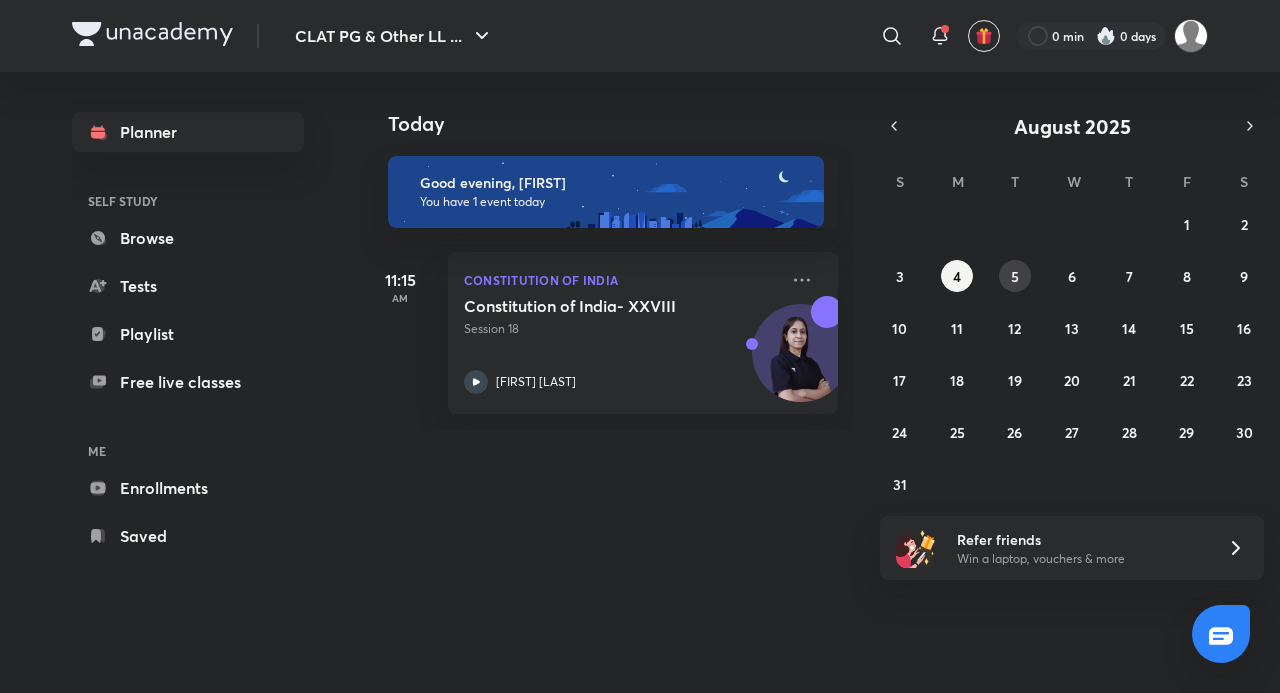 click on "5" at bounding box center (1015, 276) 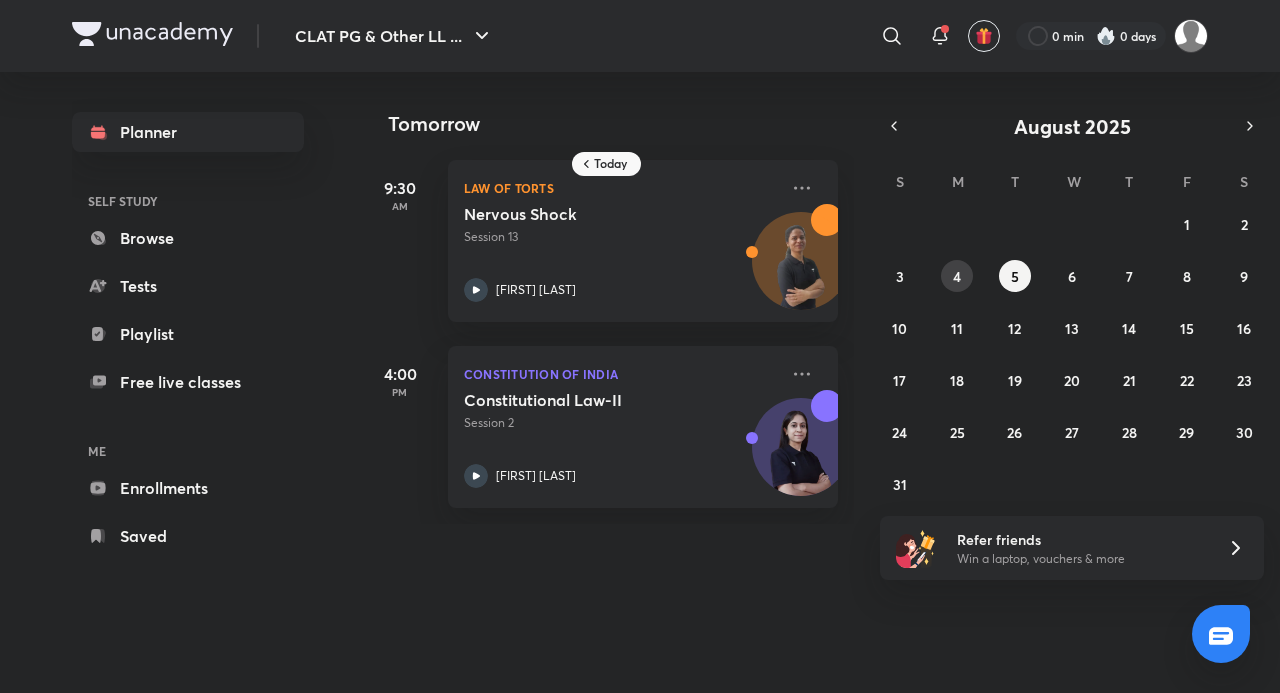 click on "4" at bounding box center (957, 276) 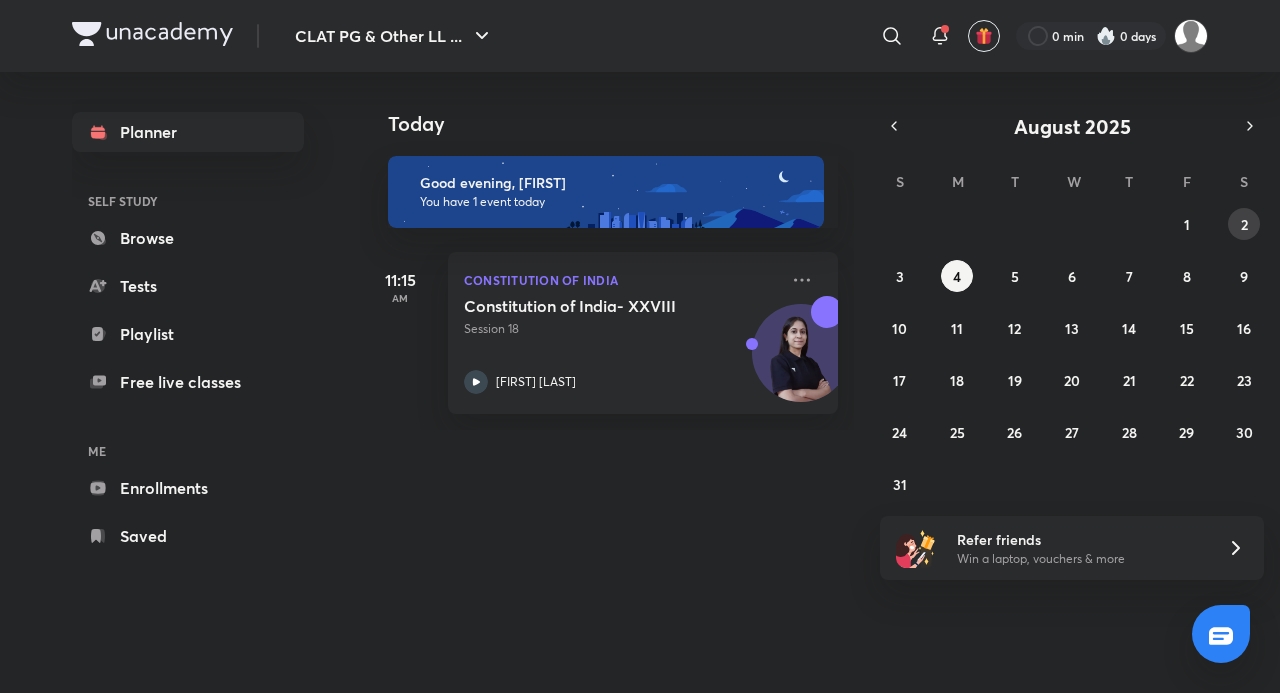 click on "2" at bounding box center [1244, 224] 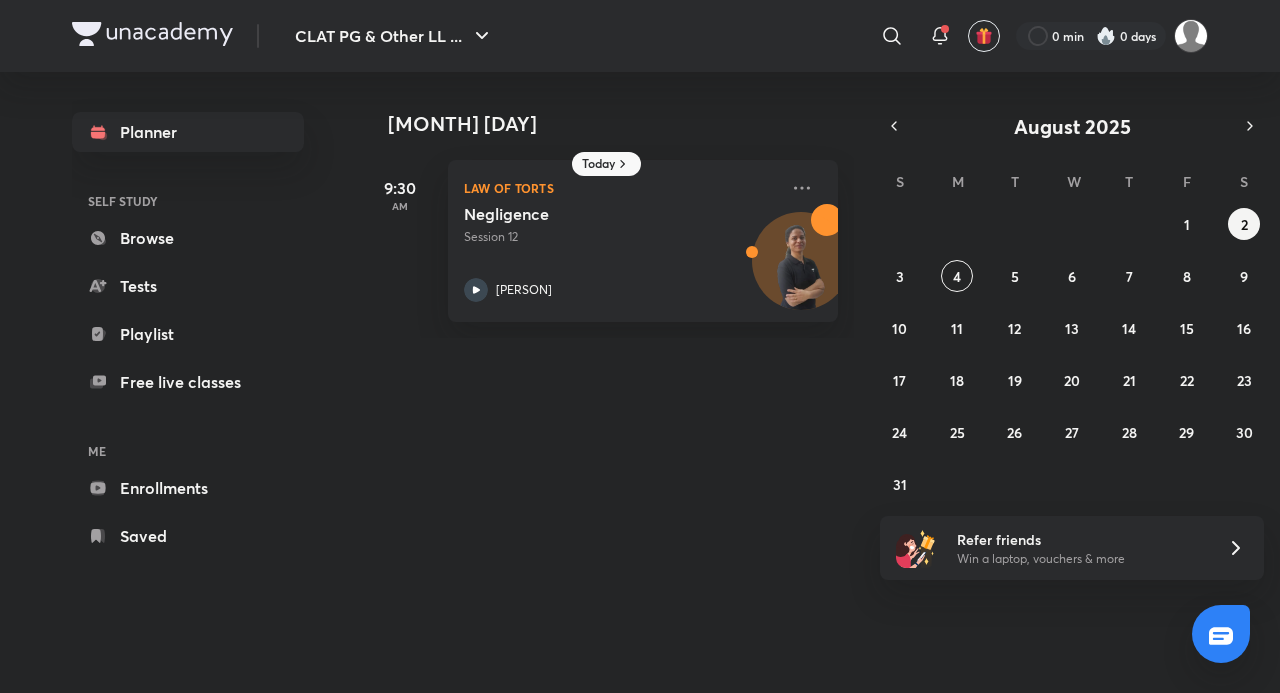 scroll, scrollTop: 0, scrollLeft: 0, axis: both 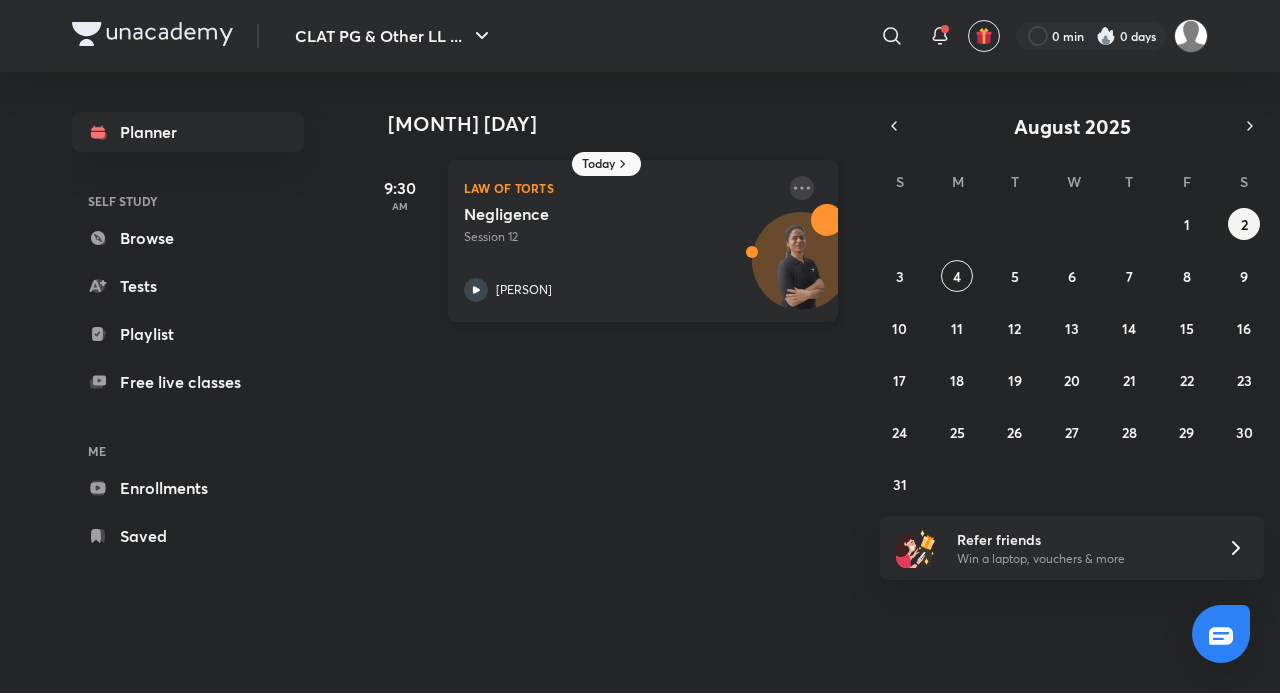 click 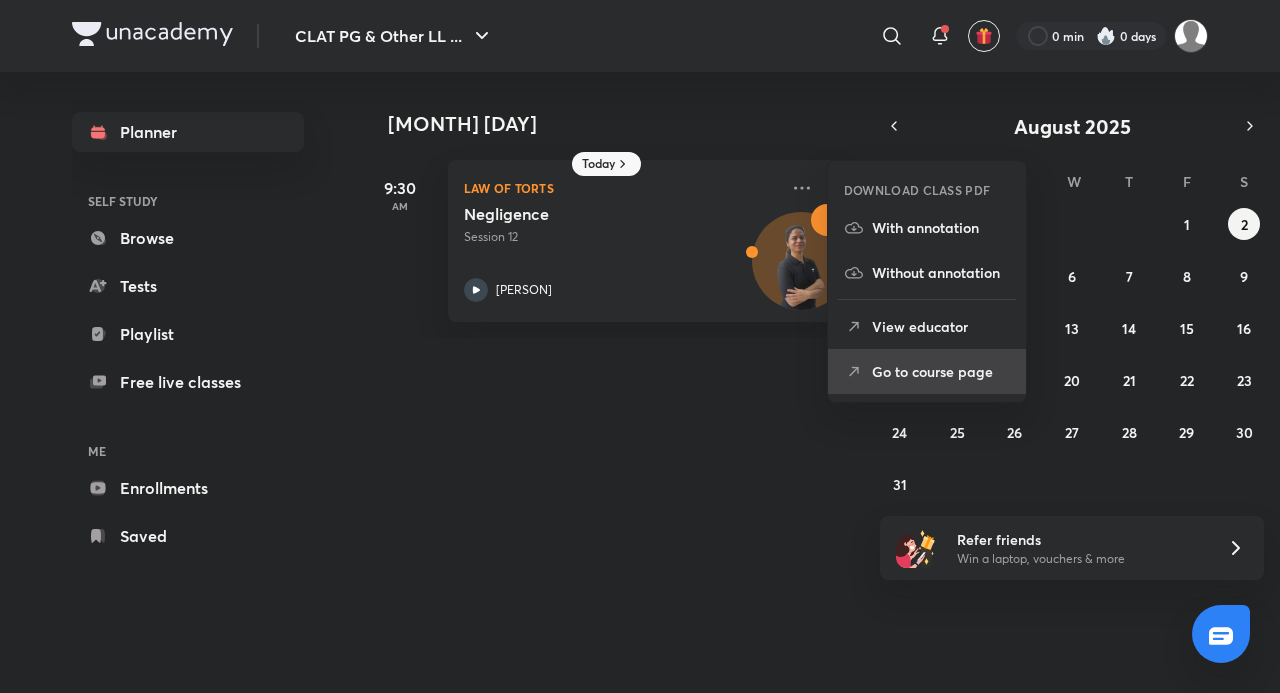 click on "Go to course page" at bounding box center (941, 371) 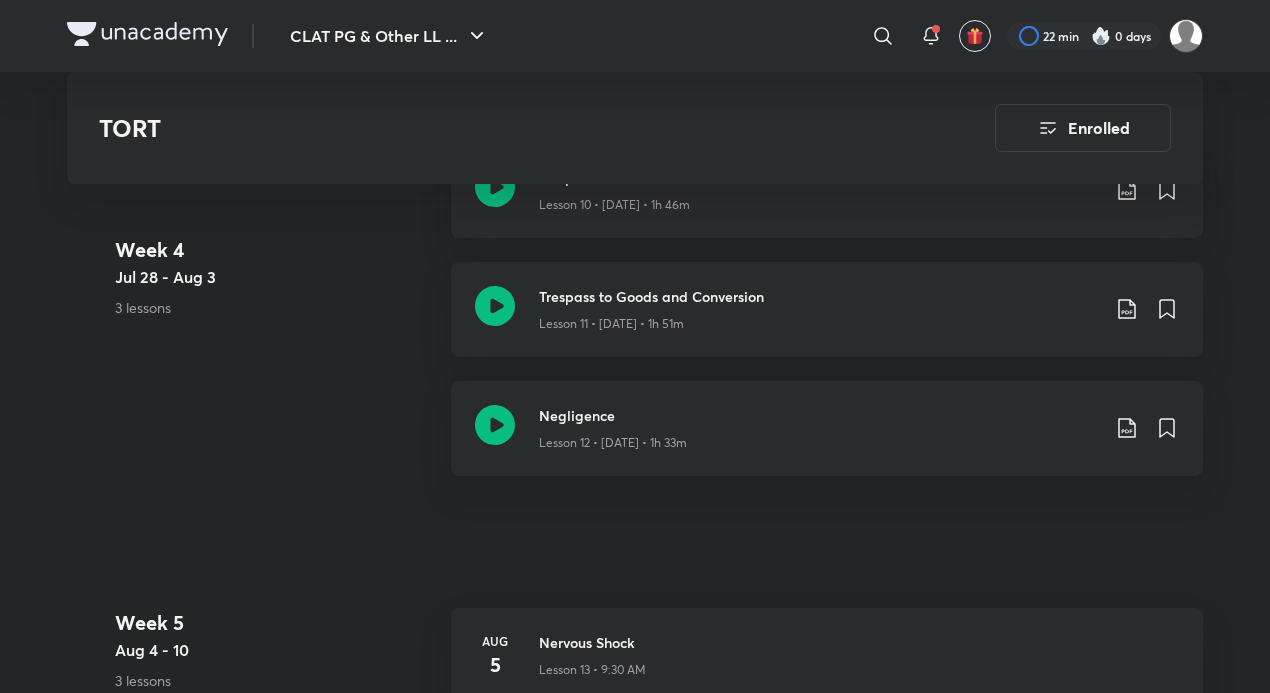 scroll, scrollTop: 2400, scrollLeft: 0, axis: vertical 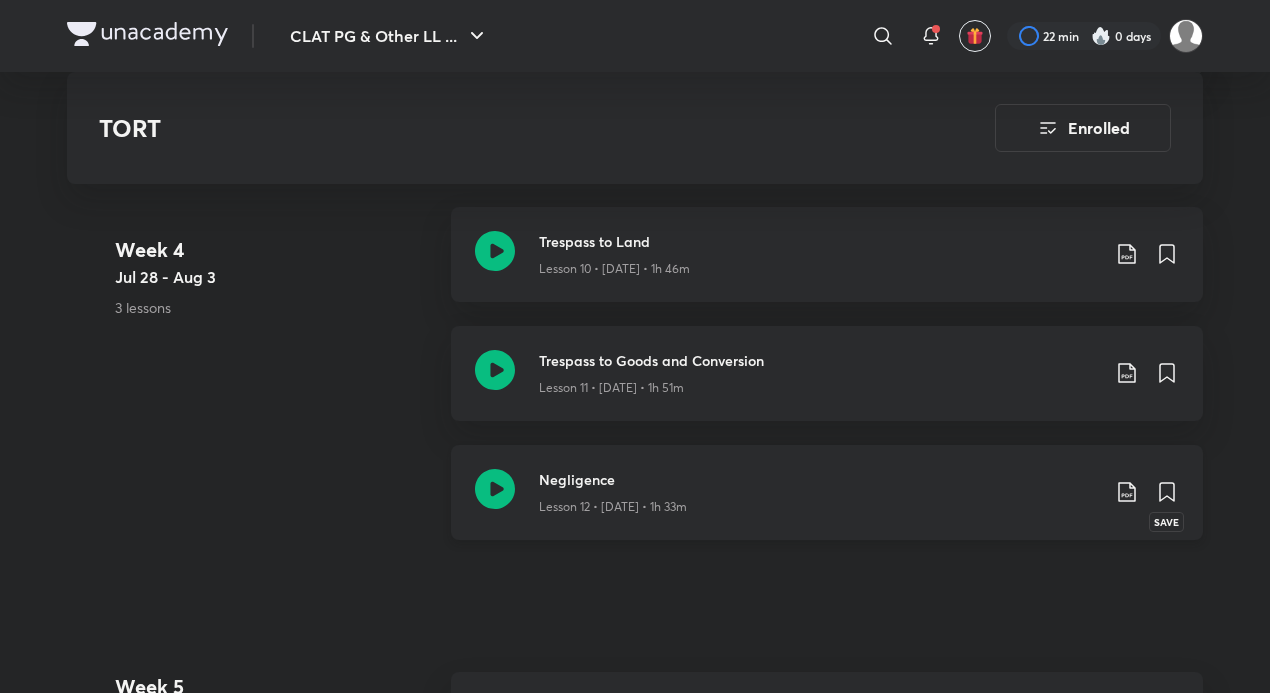 click 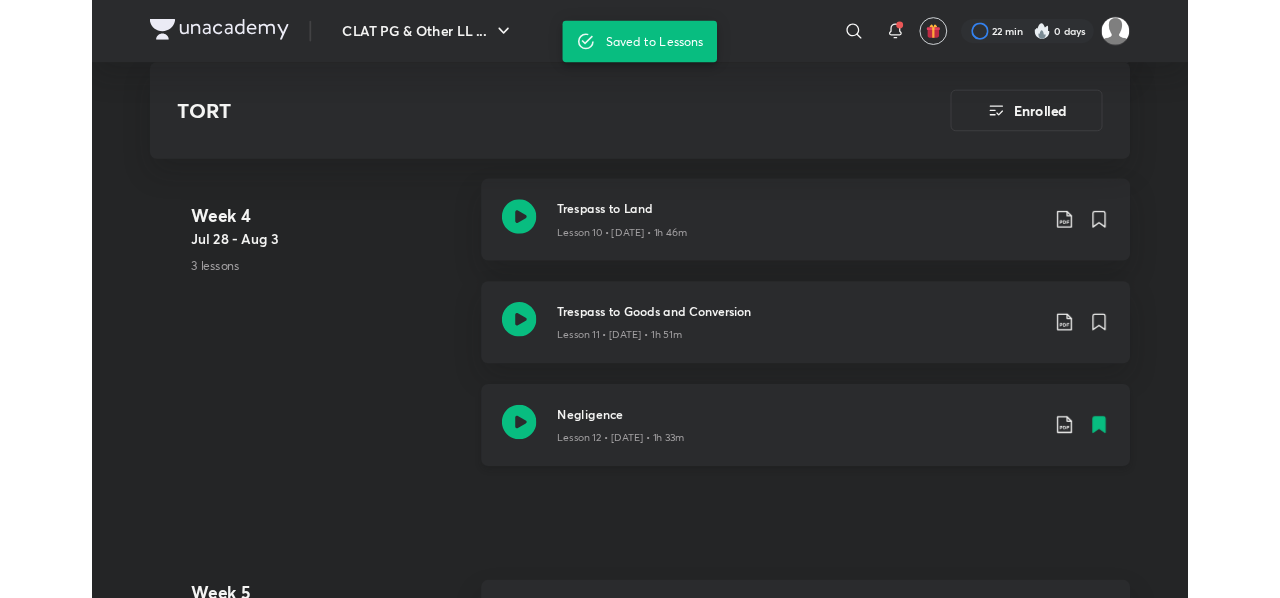 scroll, scrollTop: 0, scrollLeft: 0, axis: both 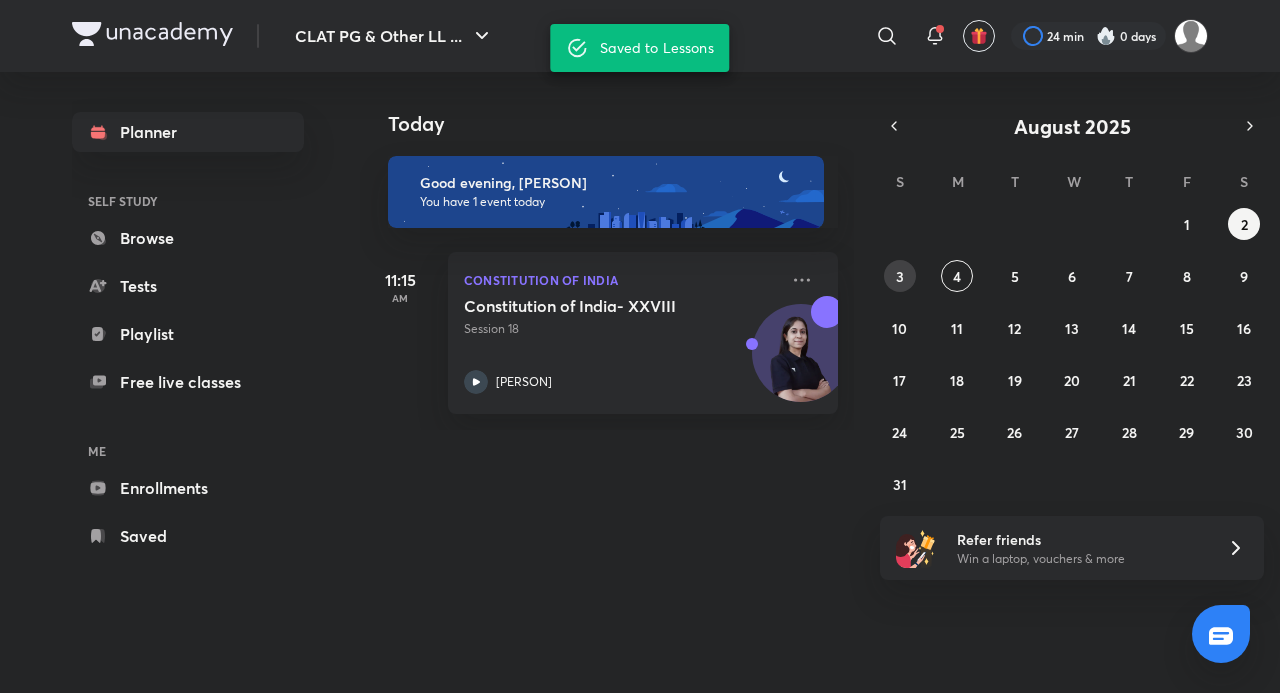 click on "3" at bounding box center [900, 276] 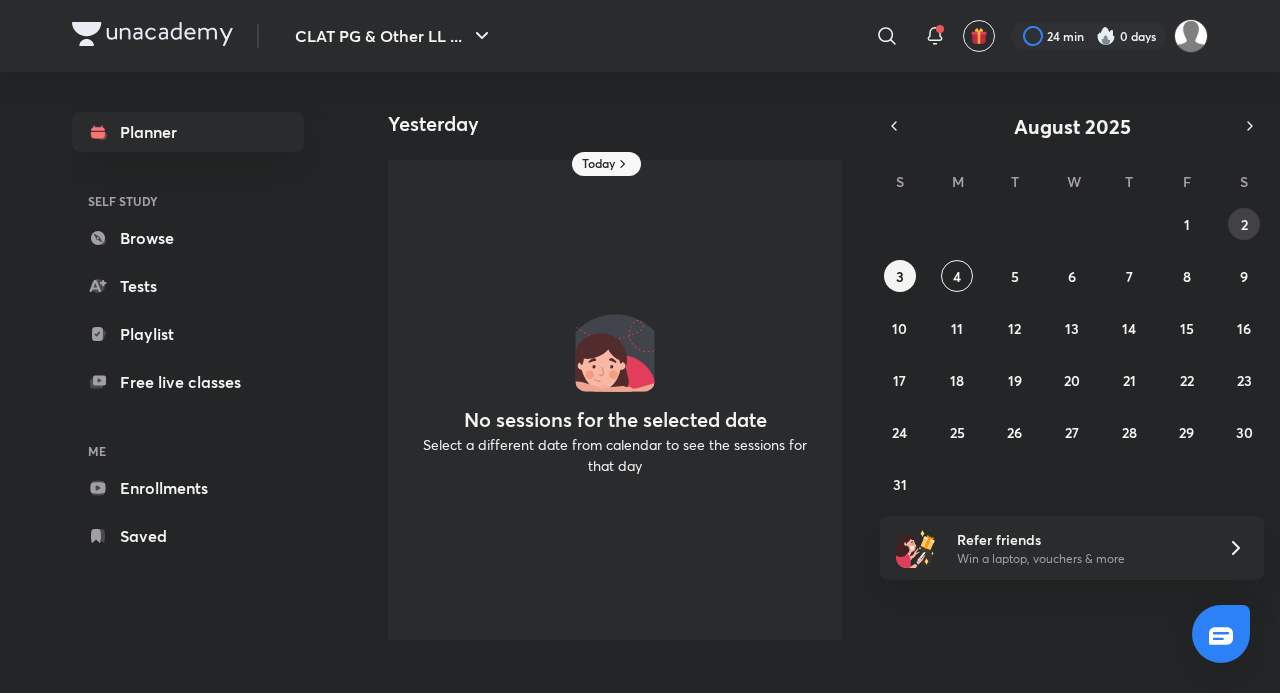 click on "2" at bounding box center (1244, 224) 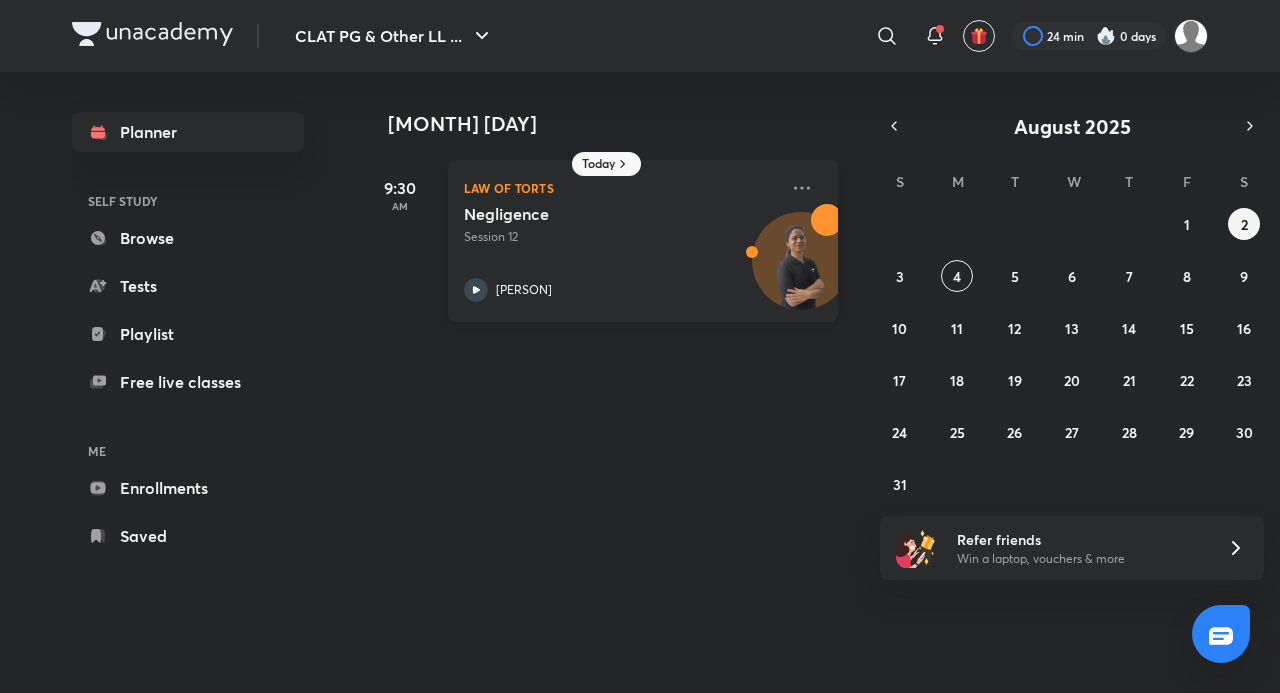 click 